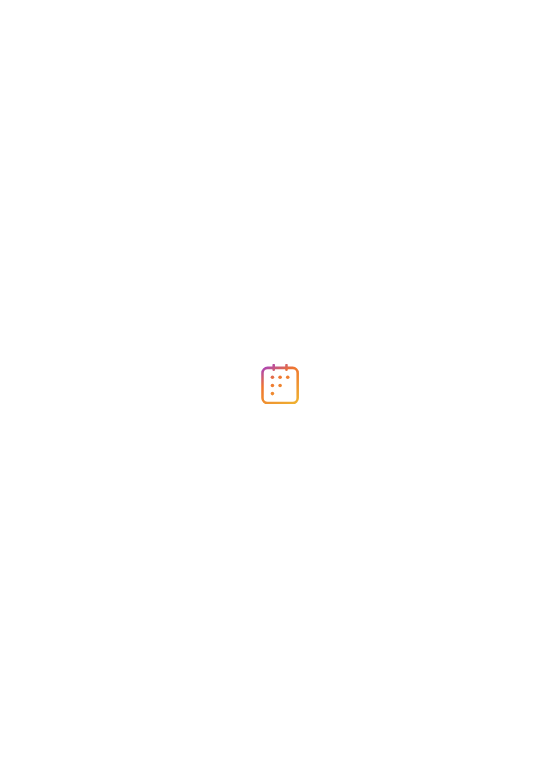scroll, scrollTop: 0, scrollLeft: 0, axis: both 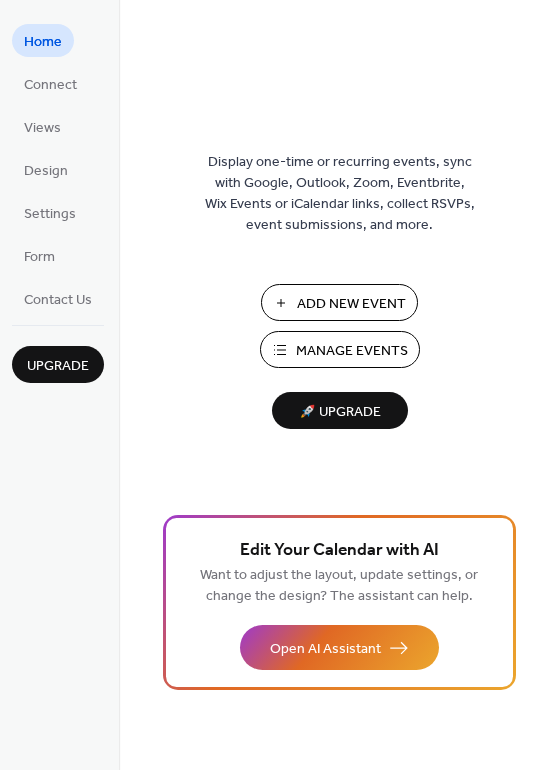 click on "Add New Event" at bounding box center [339, 302] 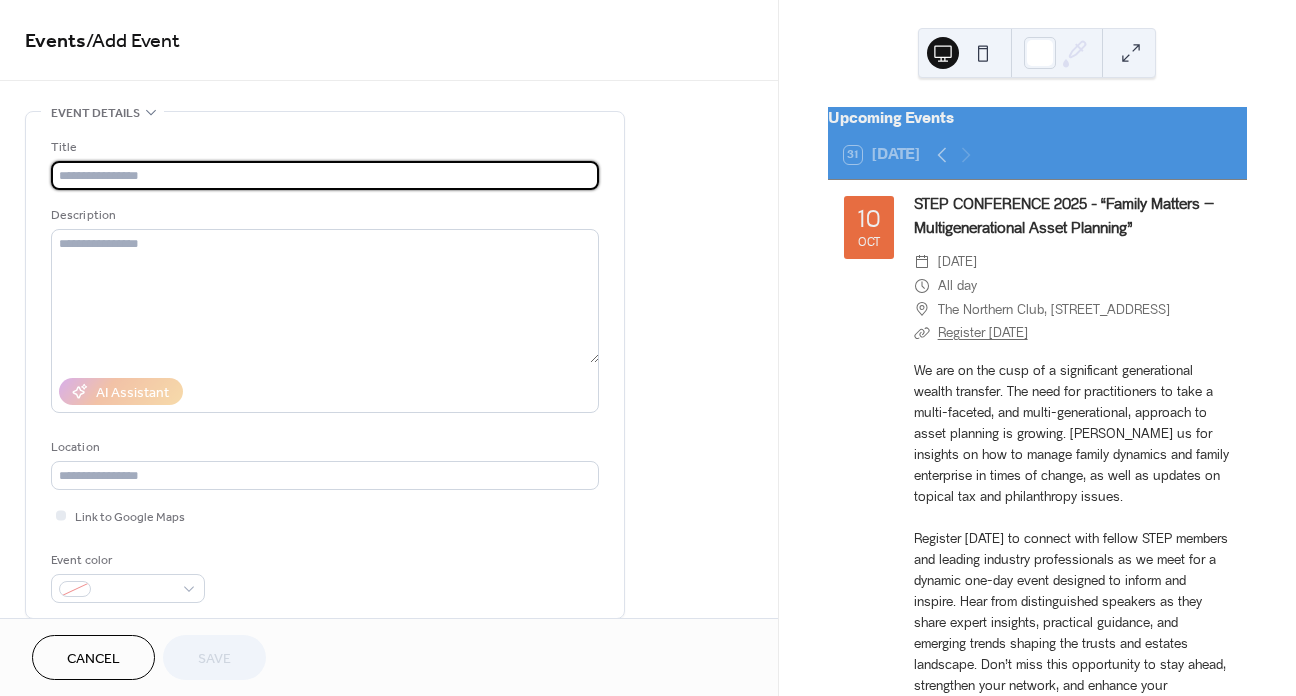 scroll, scrollTop: 0, scrollLeft: 0, axis: both 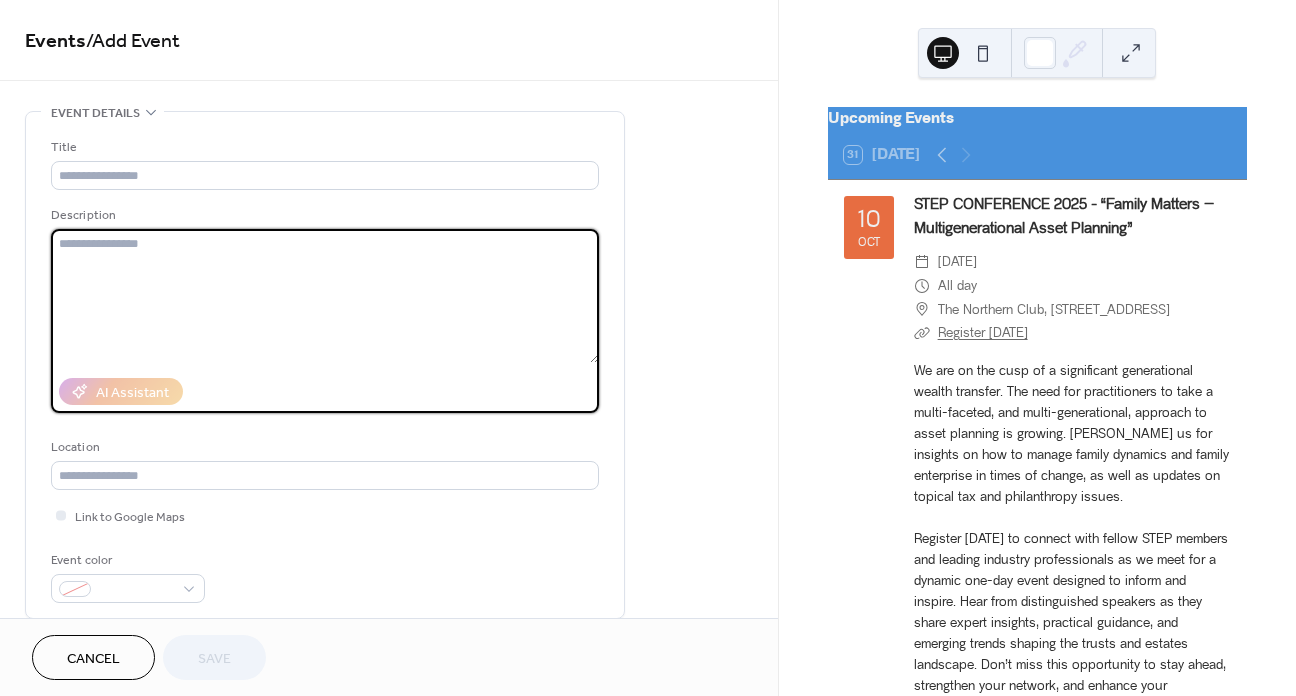click at bounding box center (325, 296) 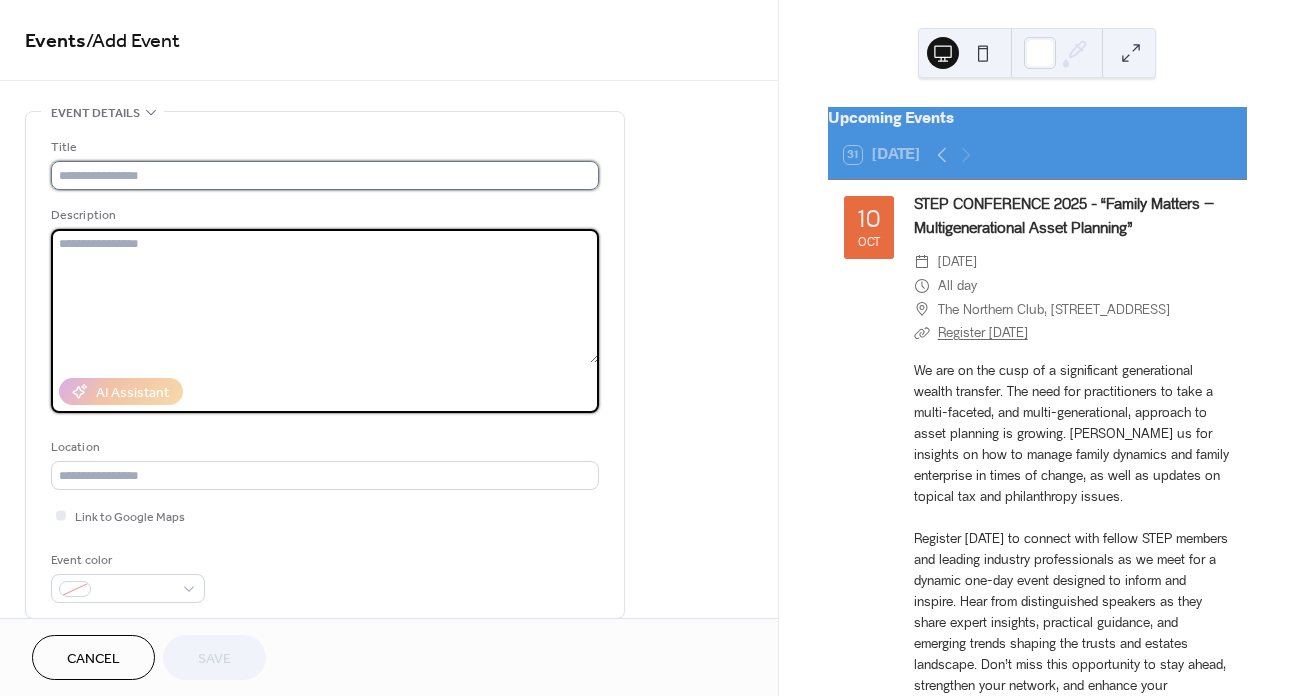 click at bounding box center [325, 175] 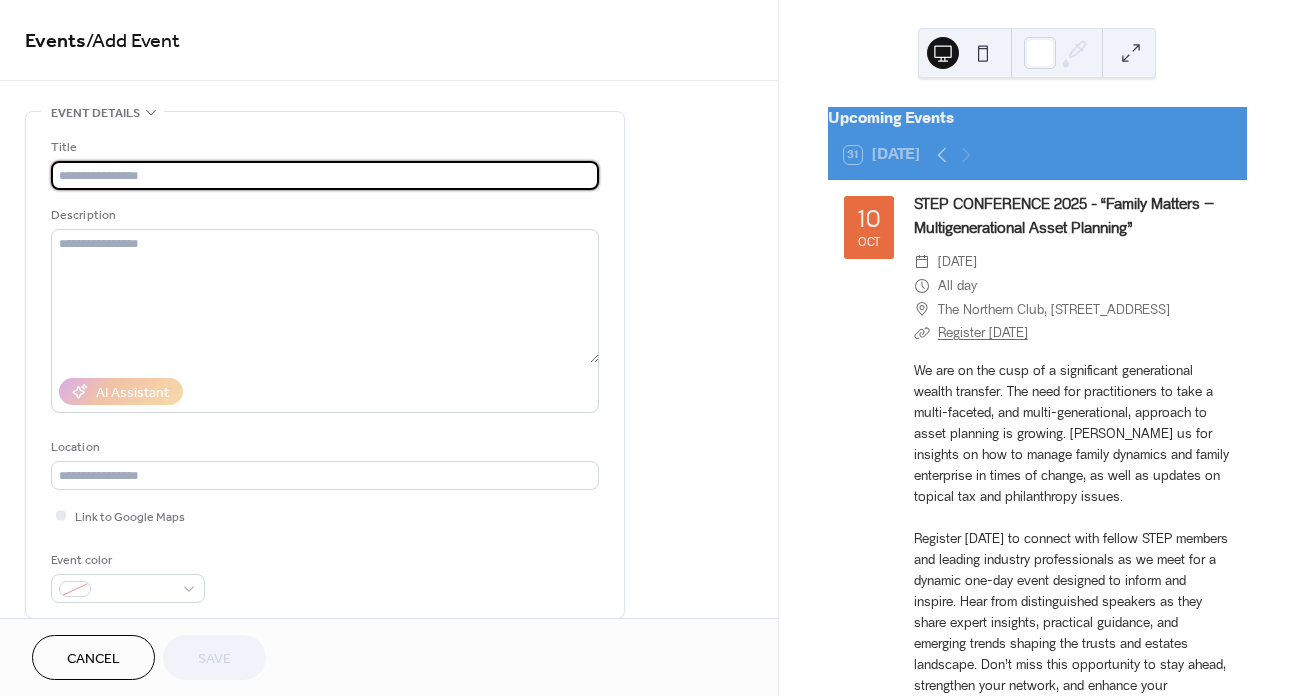 paste on "**********" 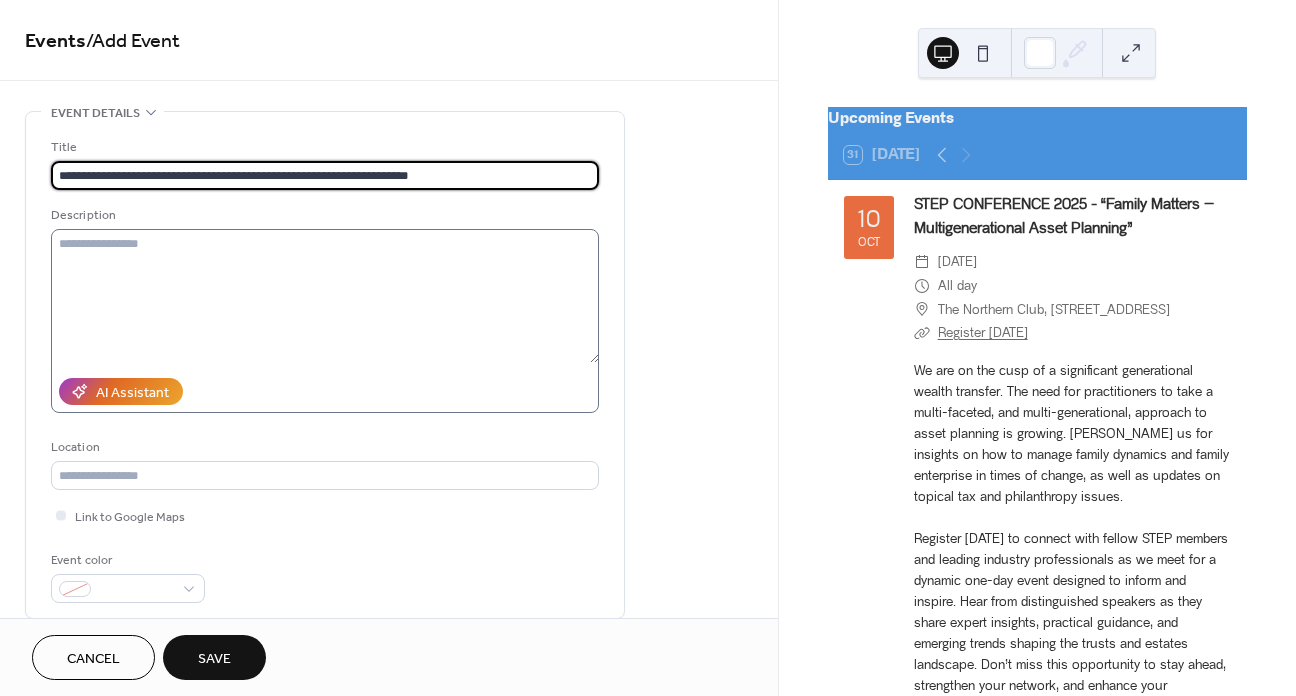 type on "**********" 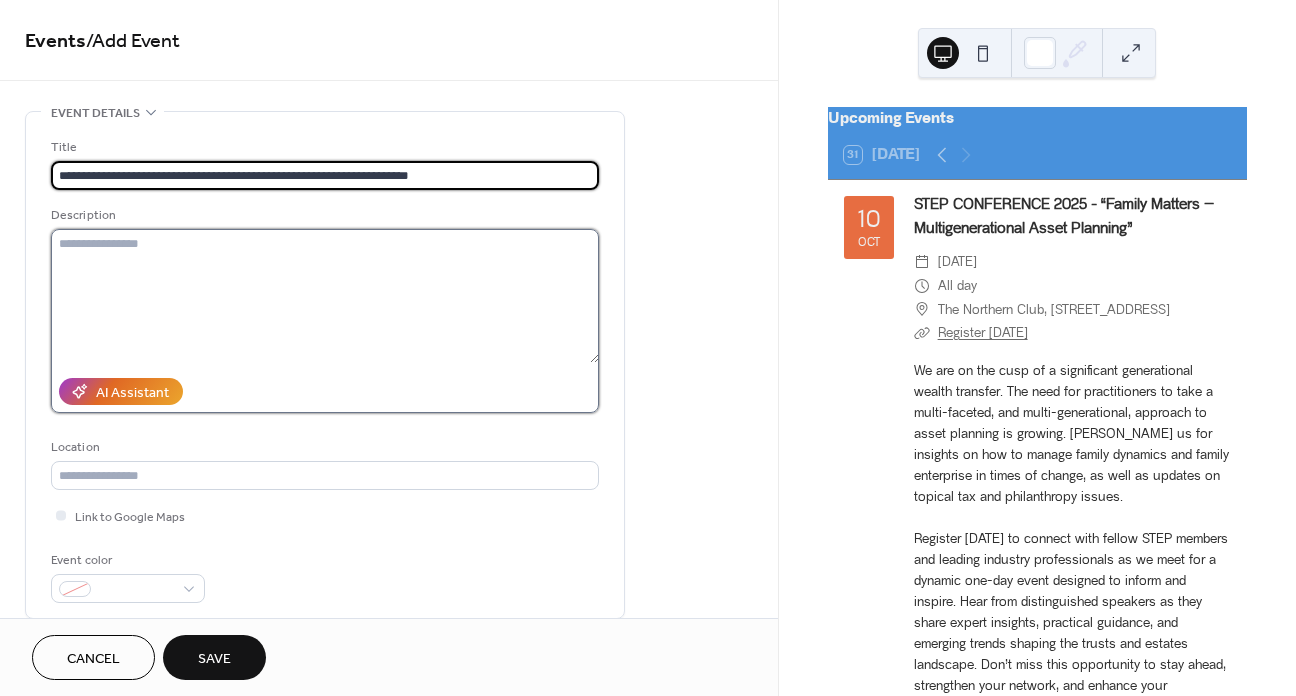 click at bounding box center (325, 296) 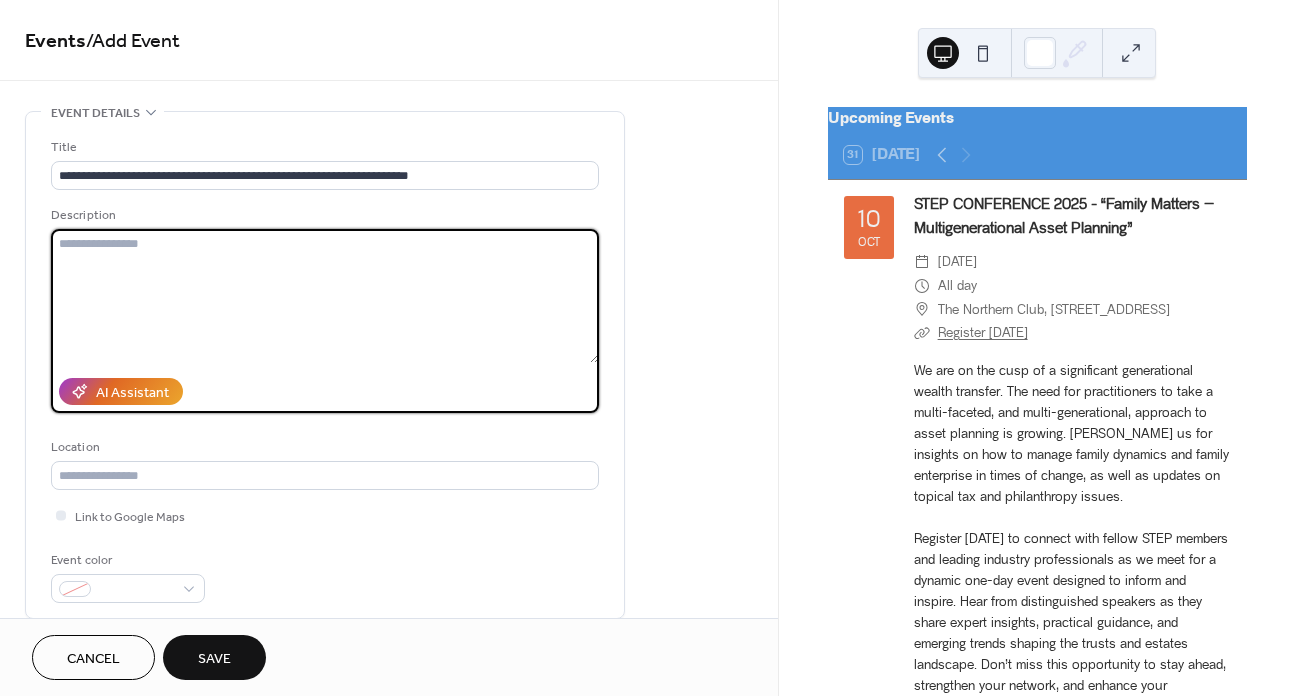 paste on "**********" 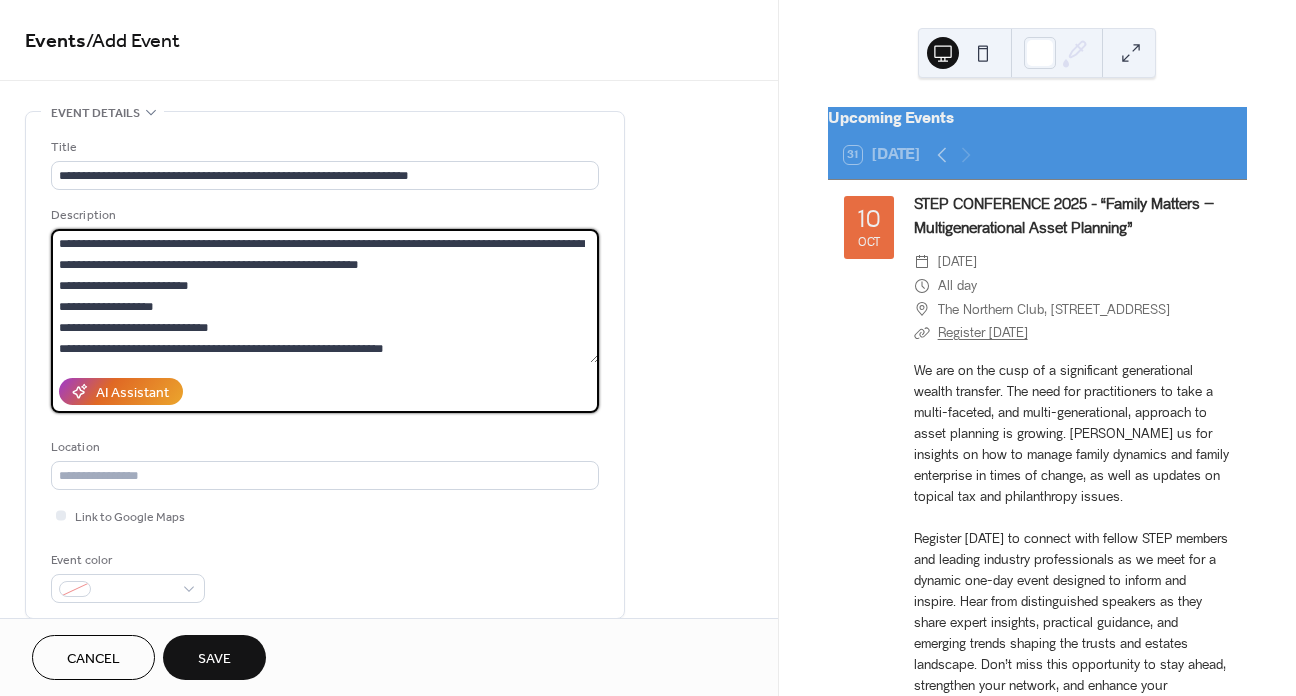 scroll, scrollTop: 395, scrollLeft: 0, axis: vertical 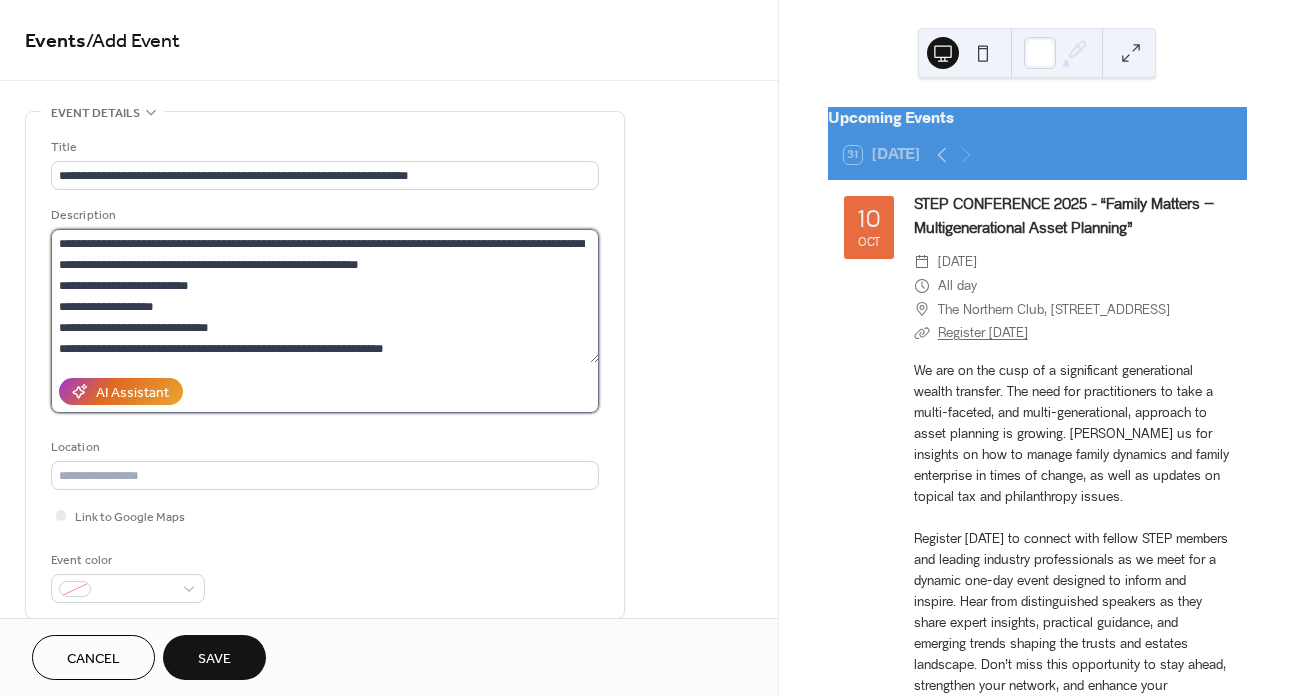 click at bounding box center [325, 296] 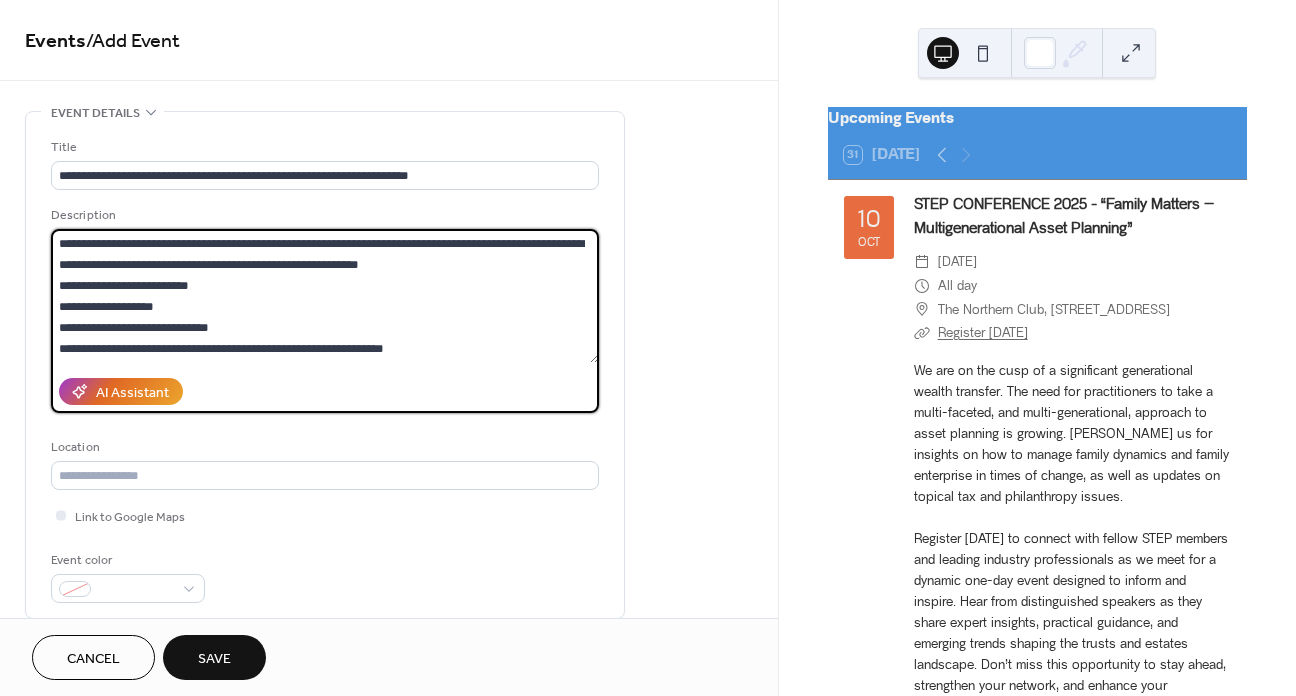 click at bounding box center (325, 296) 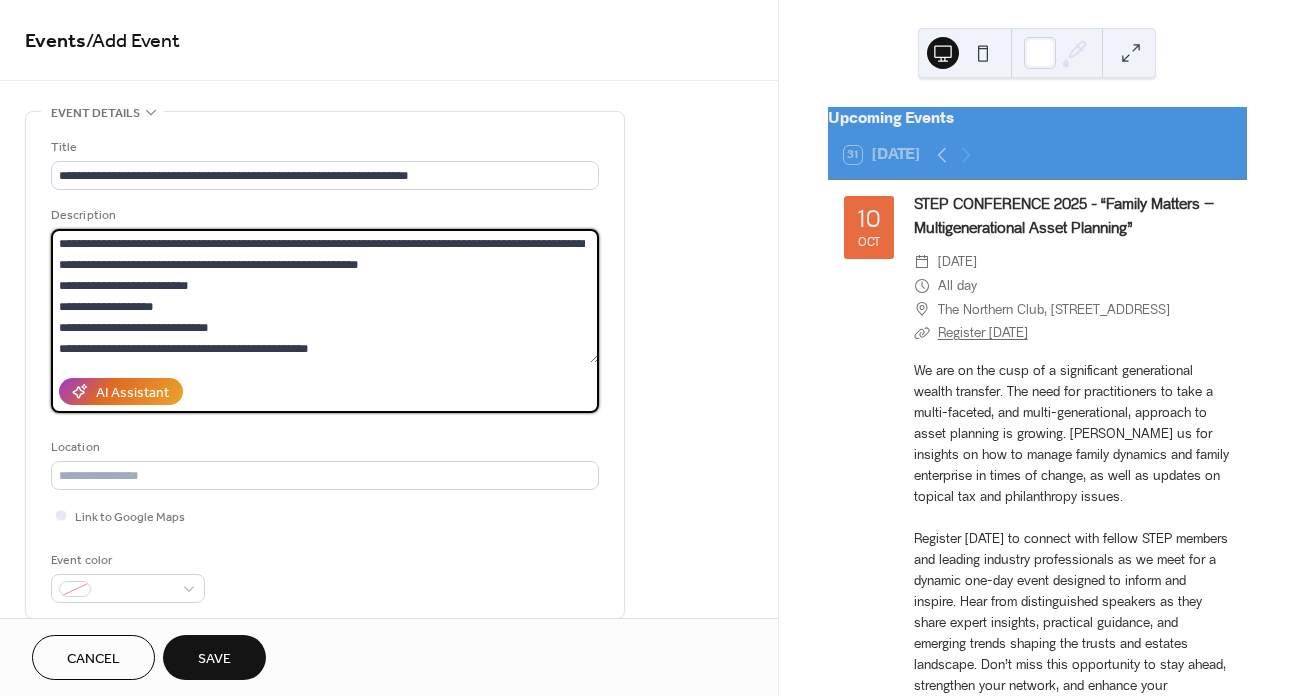 scroll, scrollTop: 399, scrollLeft: 0, axis: vertical 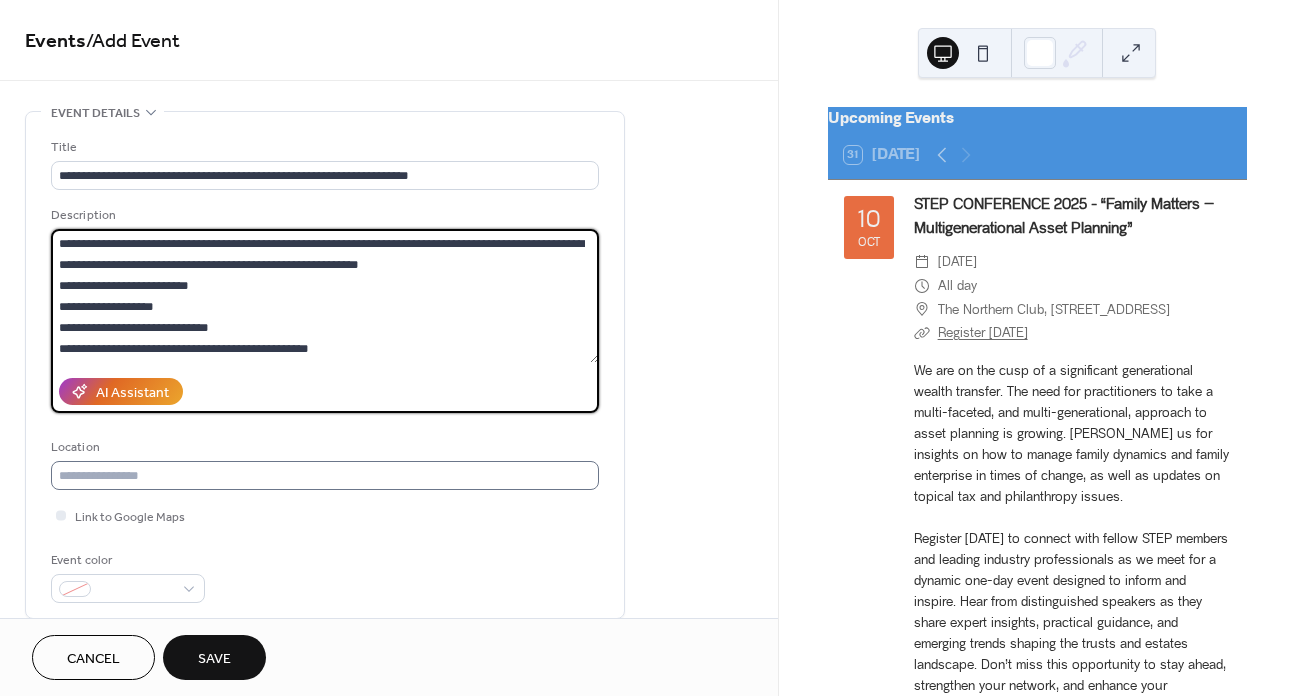 type on "**********" 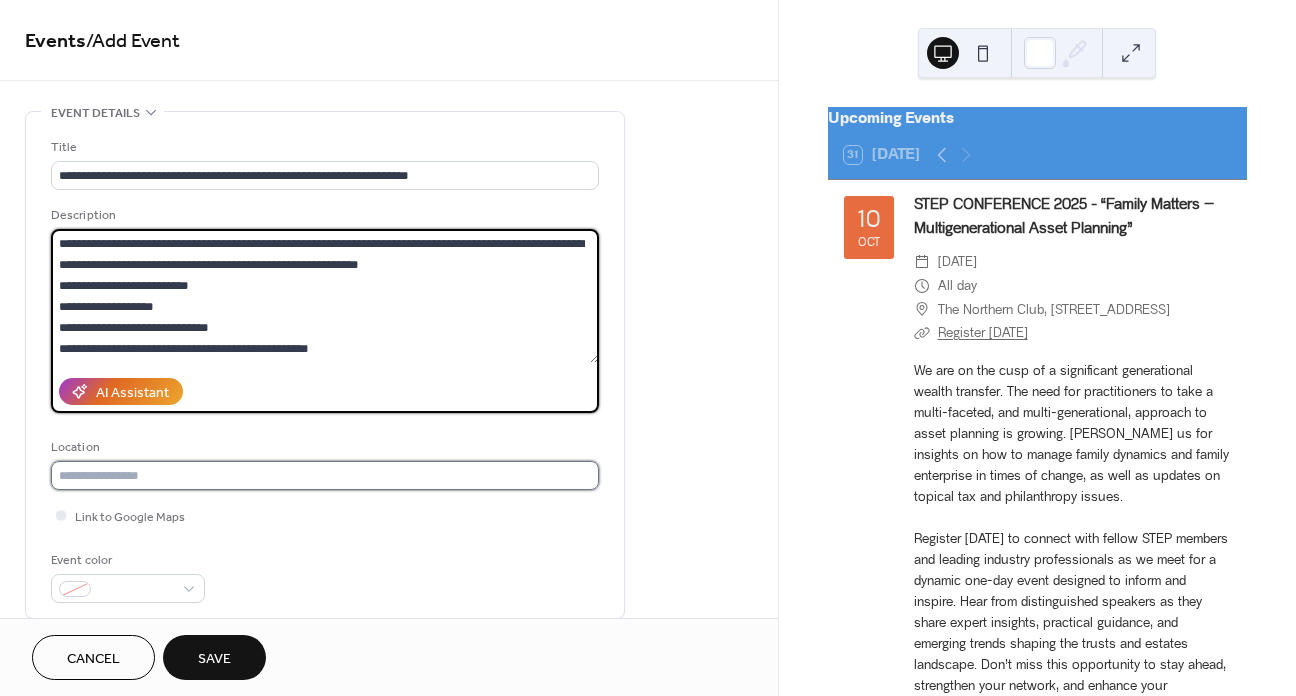 click at bounding box center [325, 475] 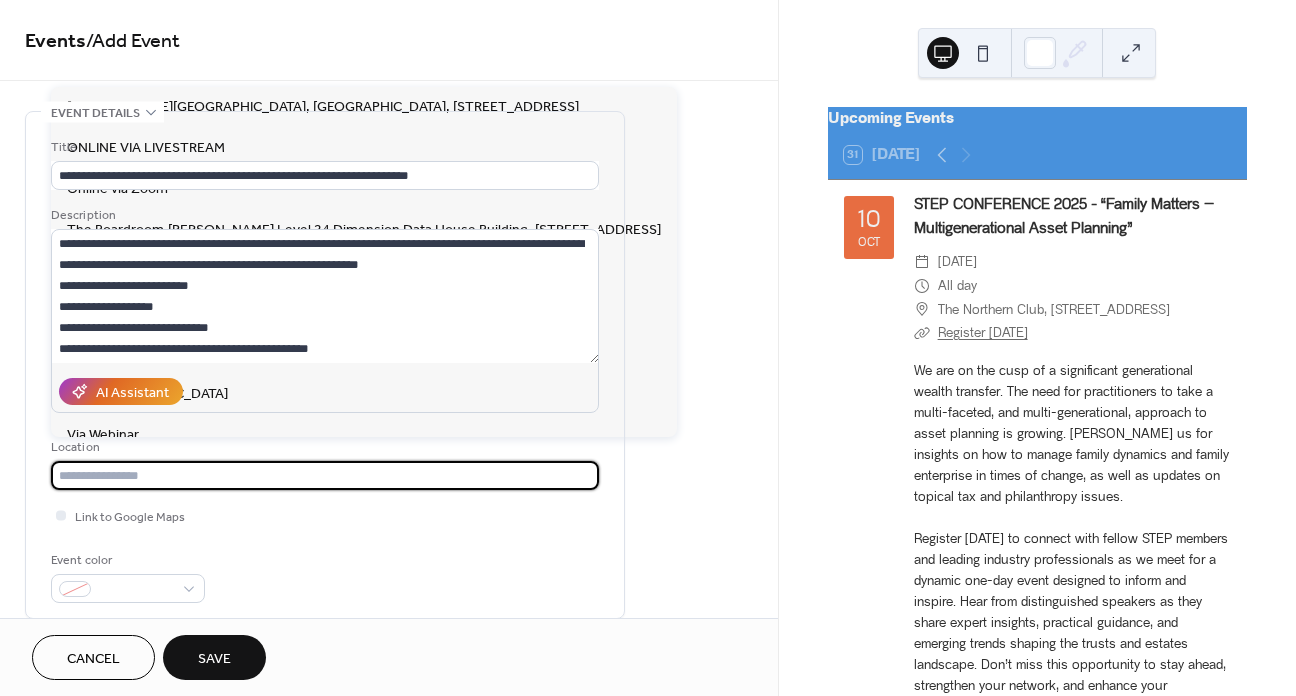 paste on "**********" 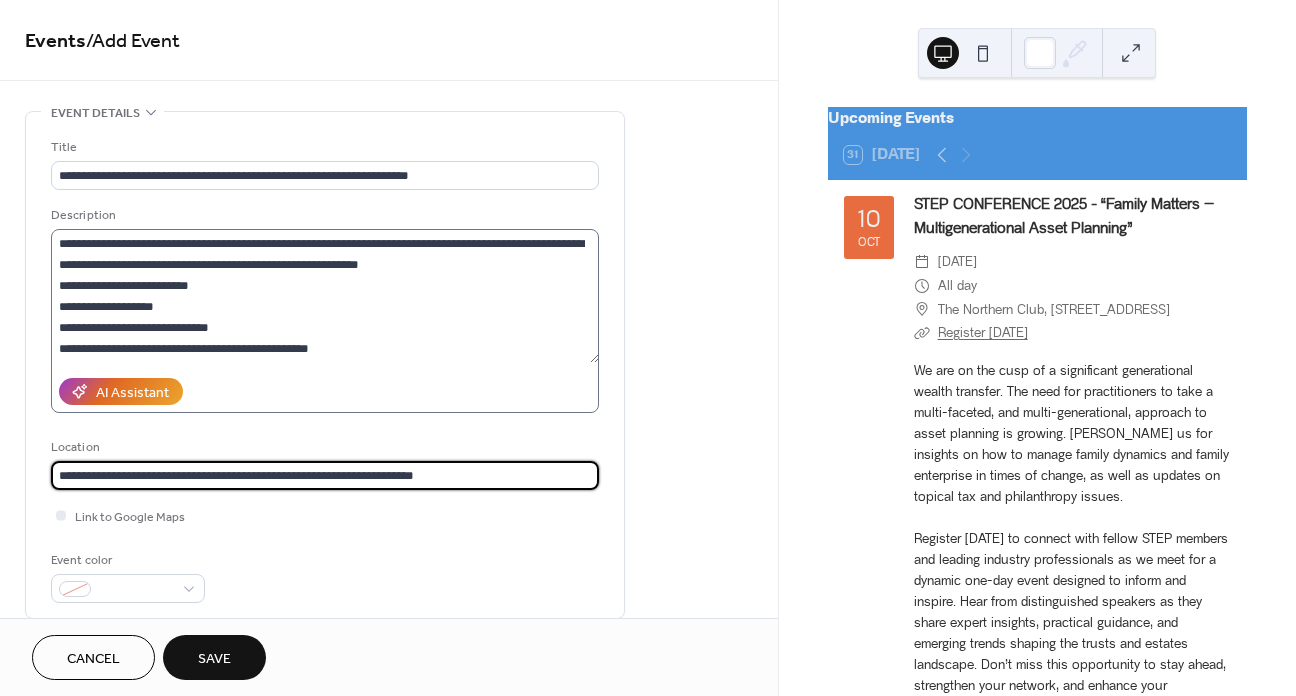 type on "**********" 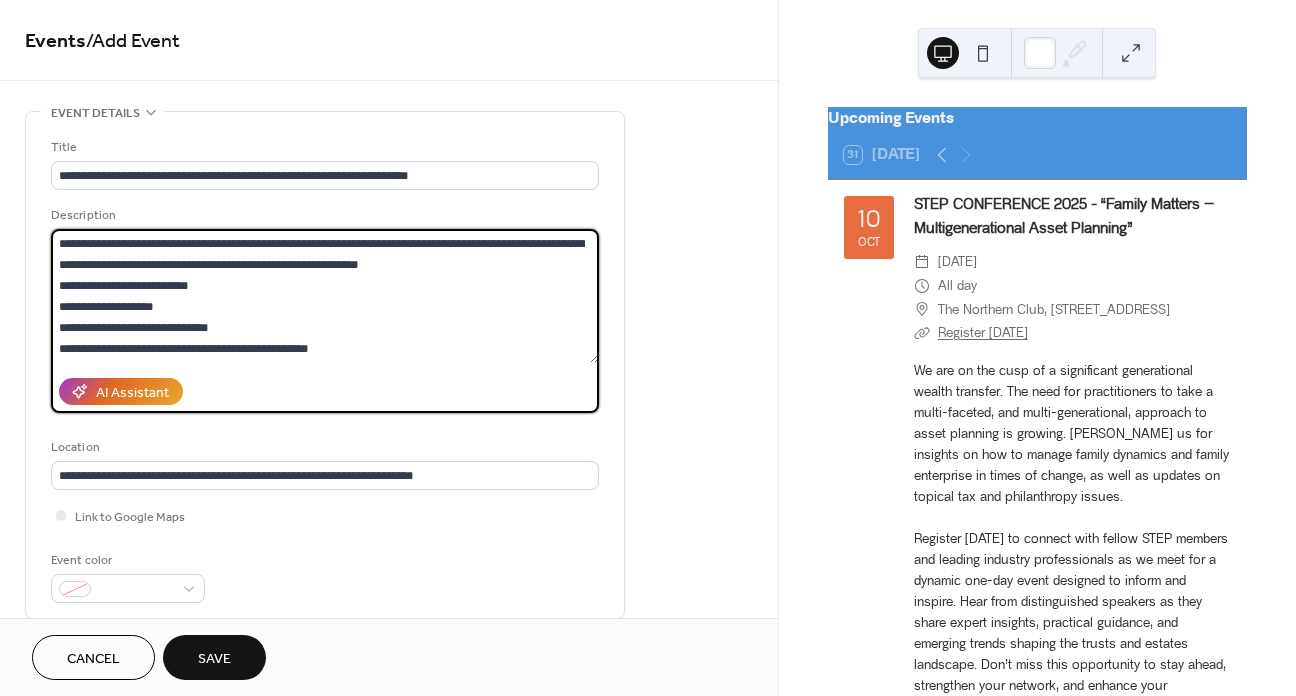 drag, startPoint x: 369, startPoint y: 328, endPoint x: 48, endPoint y: 315, distance: 321.26312 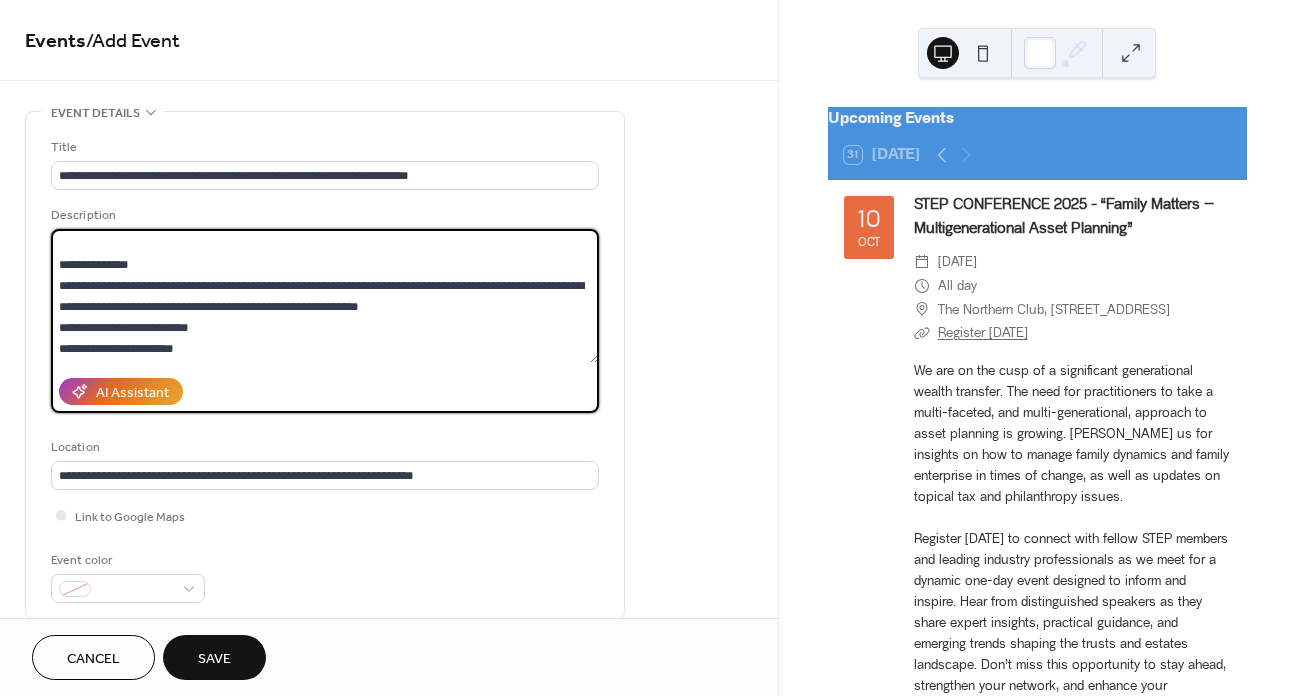 scroll, scrollTop: 399, scrollLeft: 0, axis: vertical 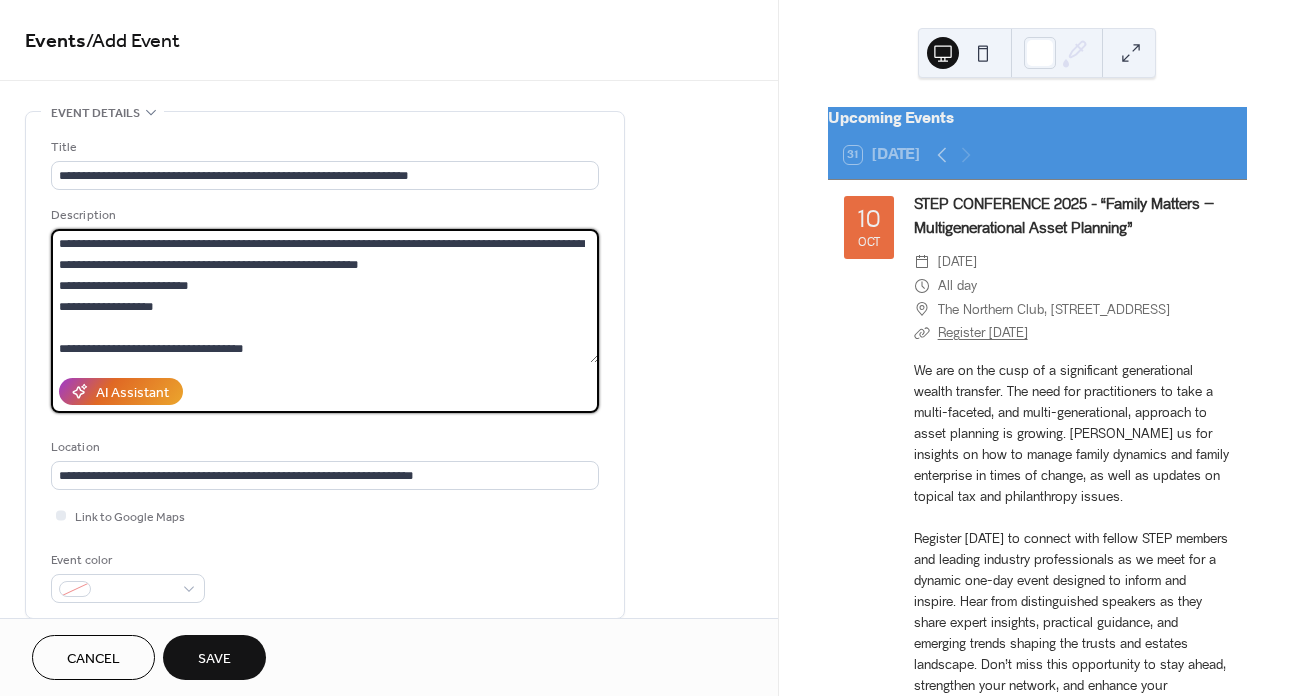 click at bounding box center (325, 296) 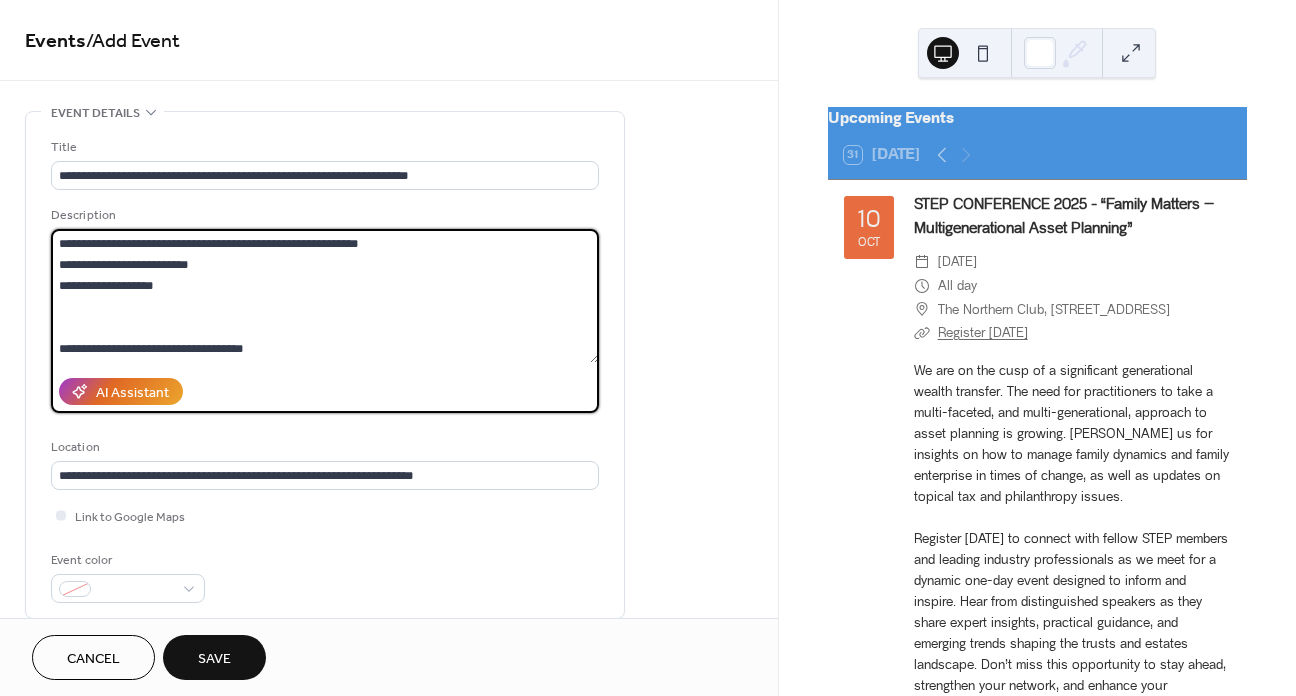 scroll, scrollTop: 400, scrollLeft: 0, axis: vertical 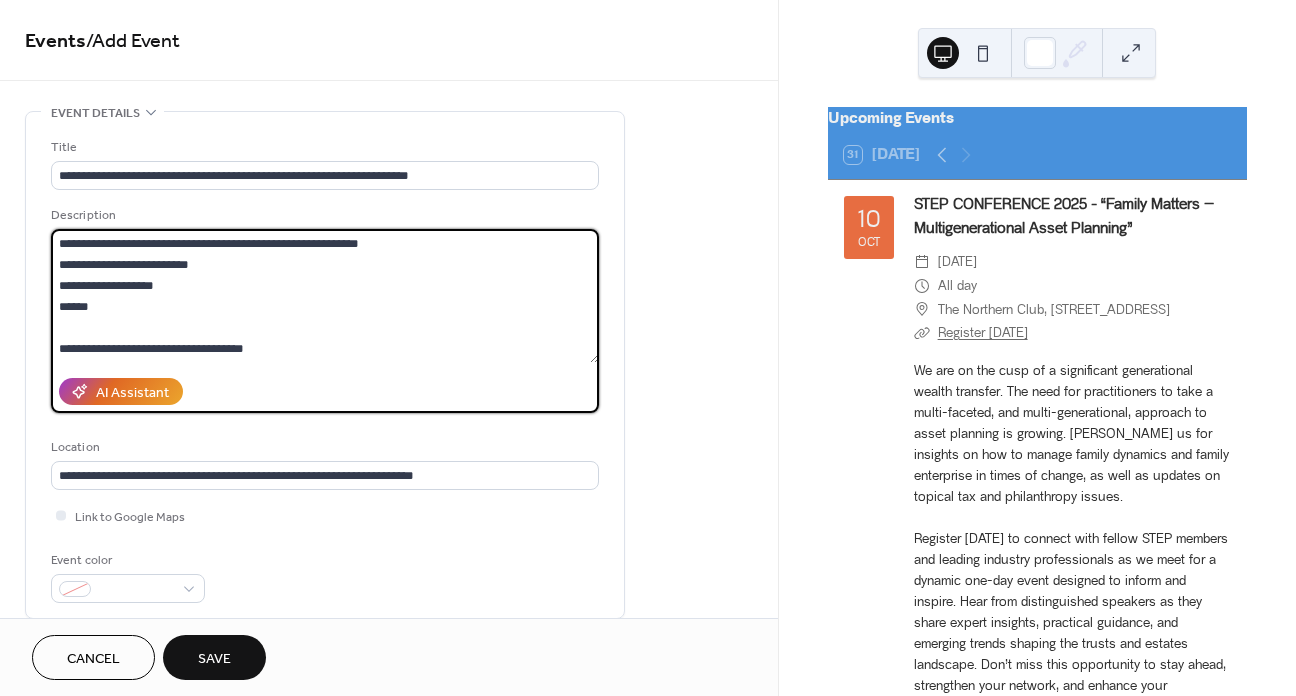 click at bounding box center (325, 296) 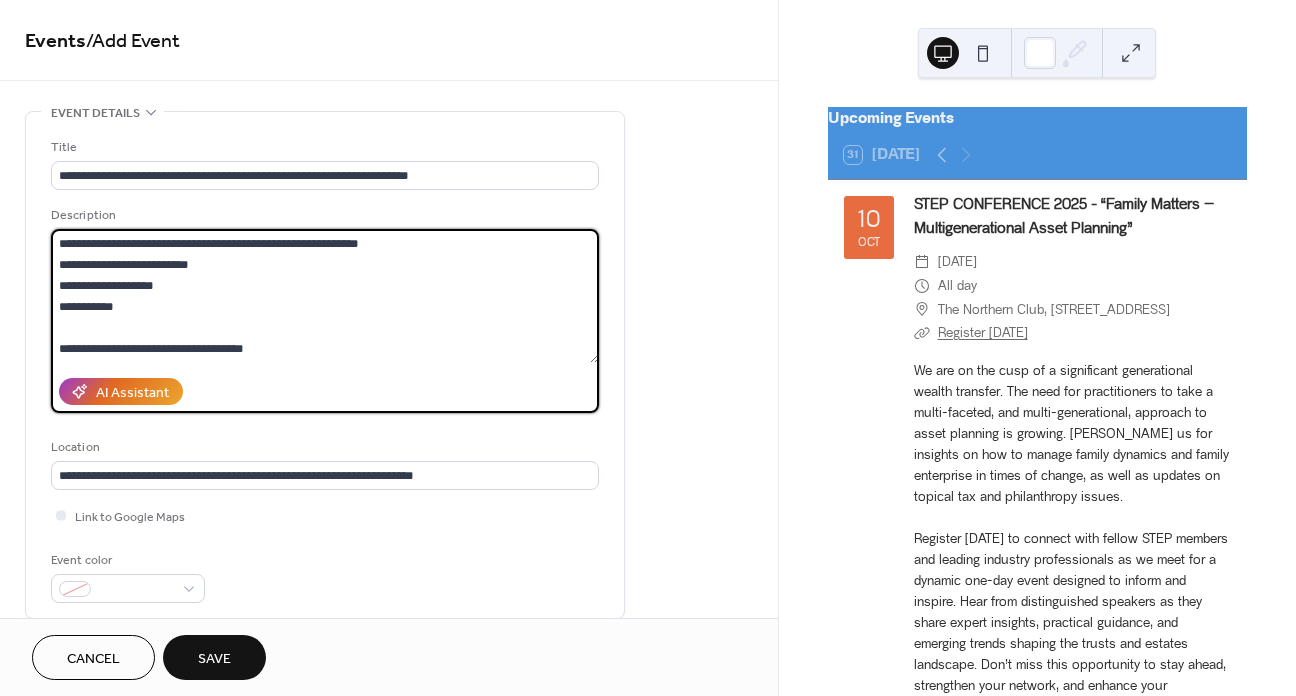 drag, startPoint x: 102, startPoint y: 280, endPoint x: 91, endPoint y: 281, distance: 11.045361 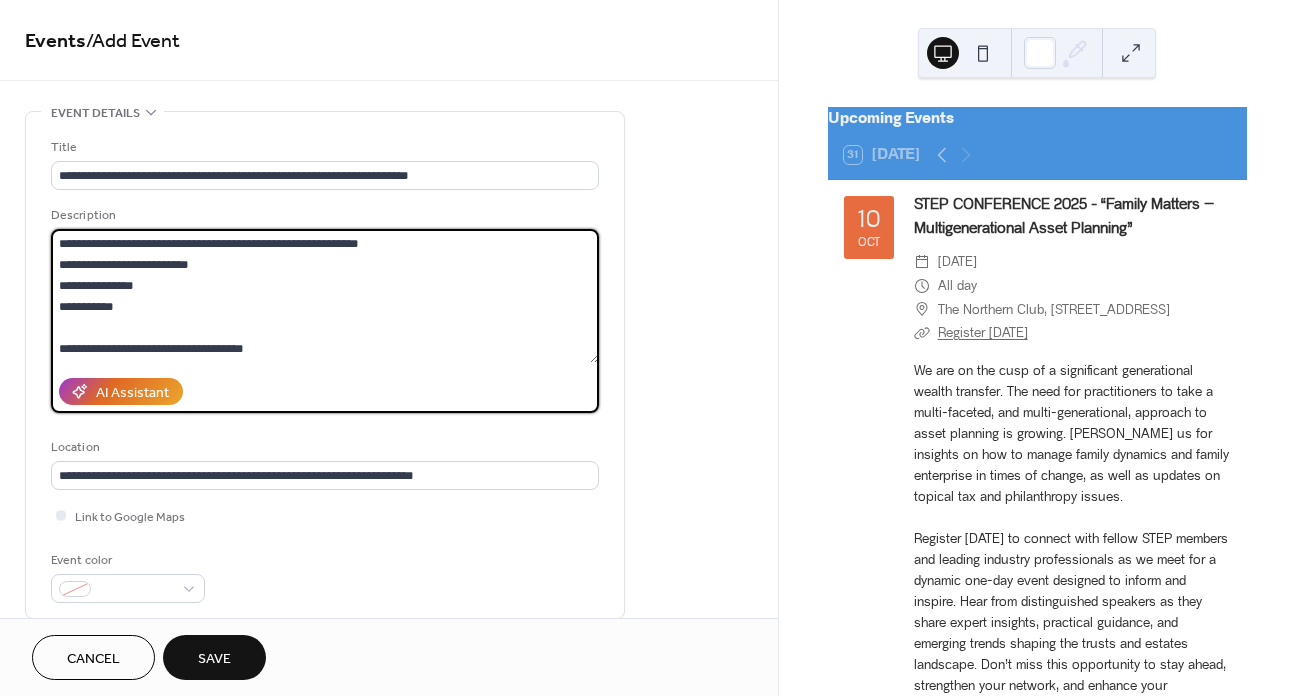 click at bounding box center (325, 296) 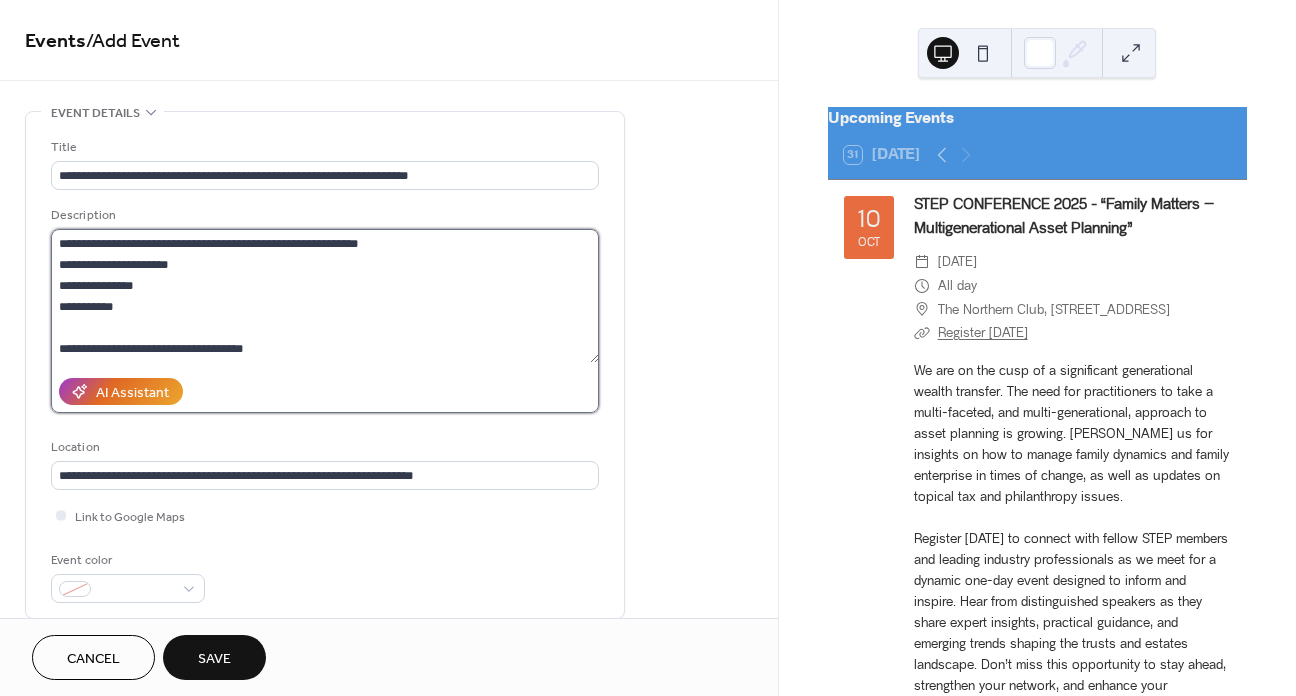 click at bounding box center (325, 296) 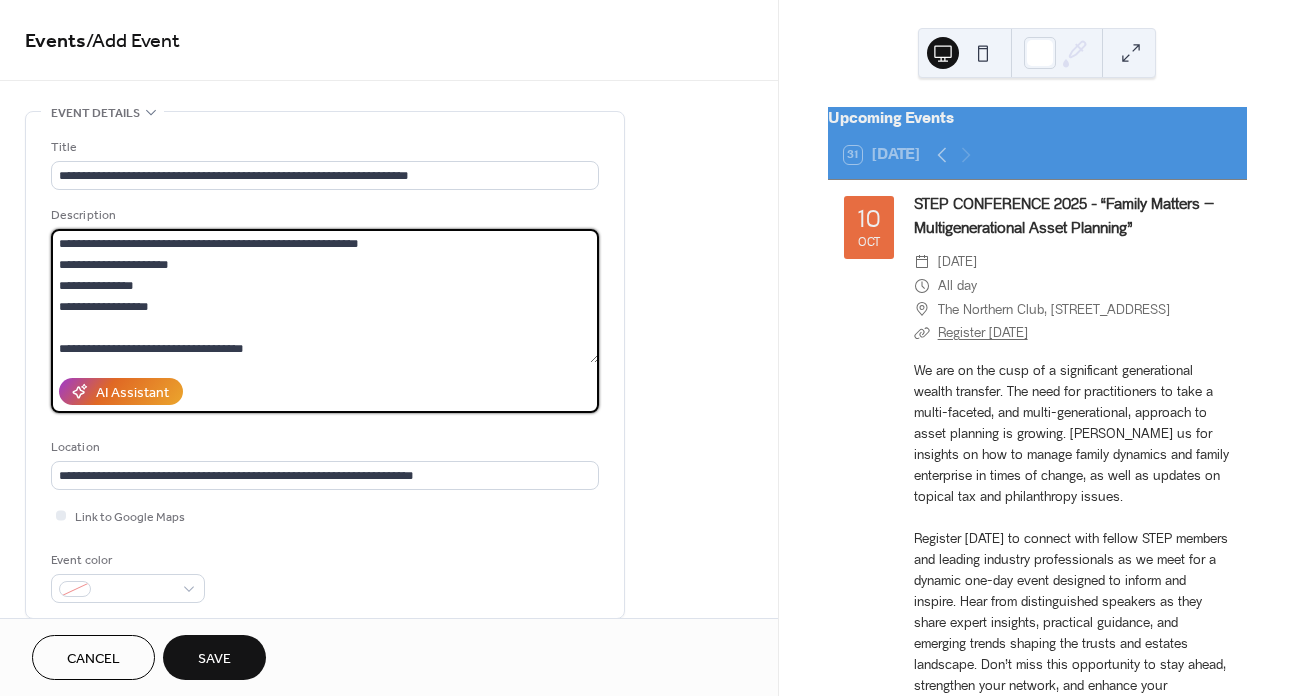 click at bounding box center (325, 296) 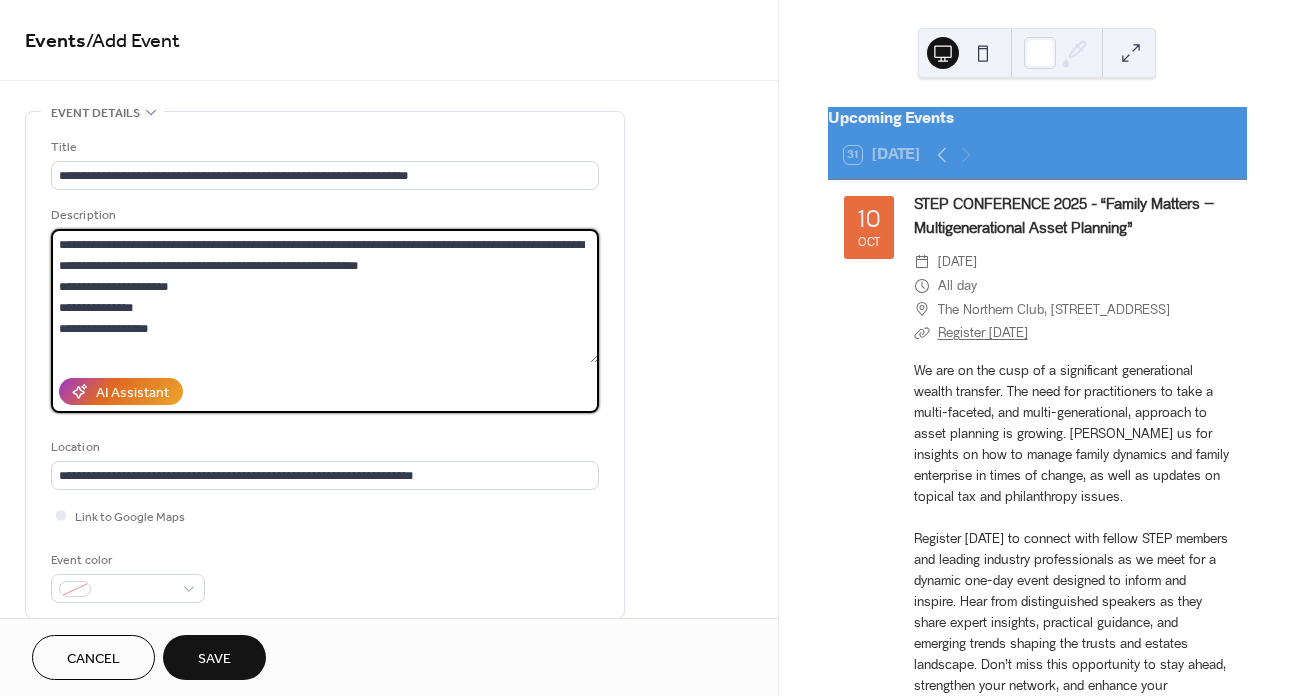 scroll, scrollTop: 420, scrollLeft: 0, axis: vertical 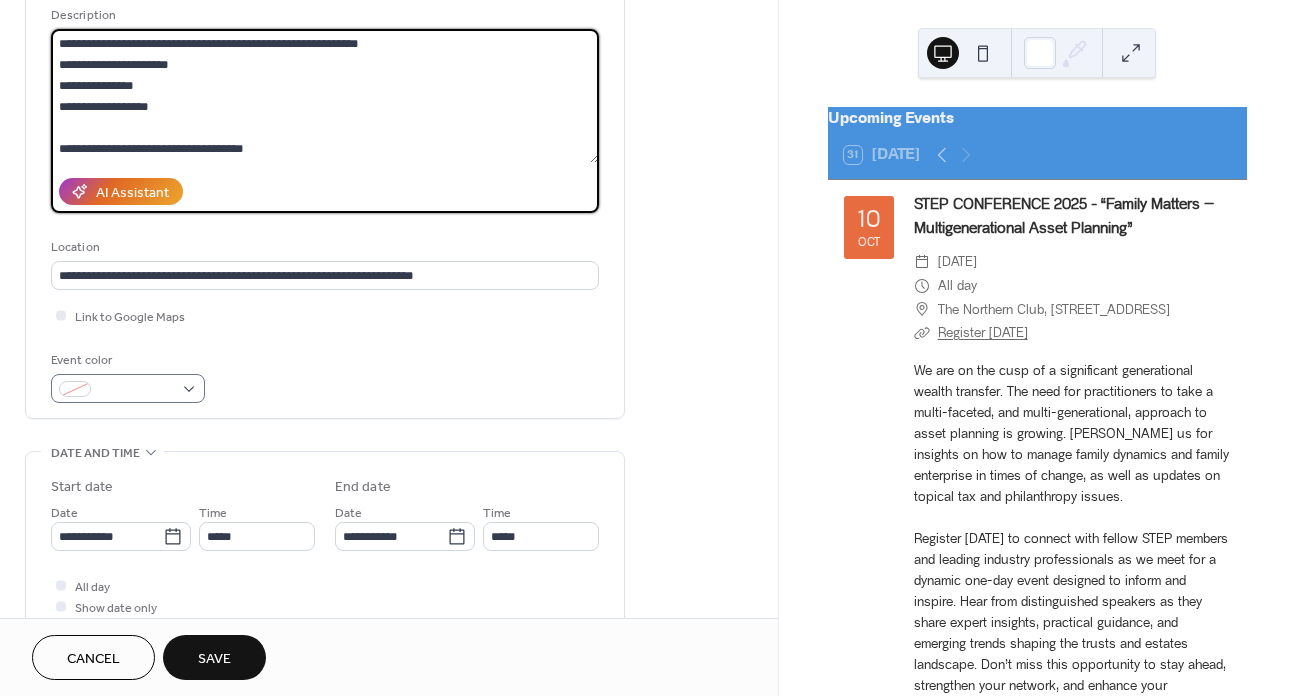 type on "**********" 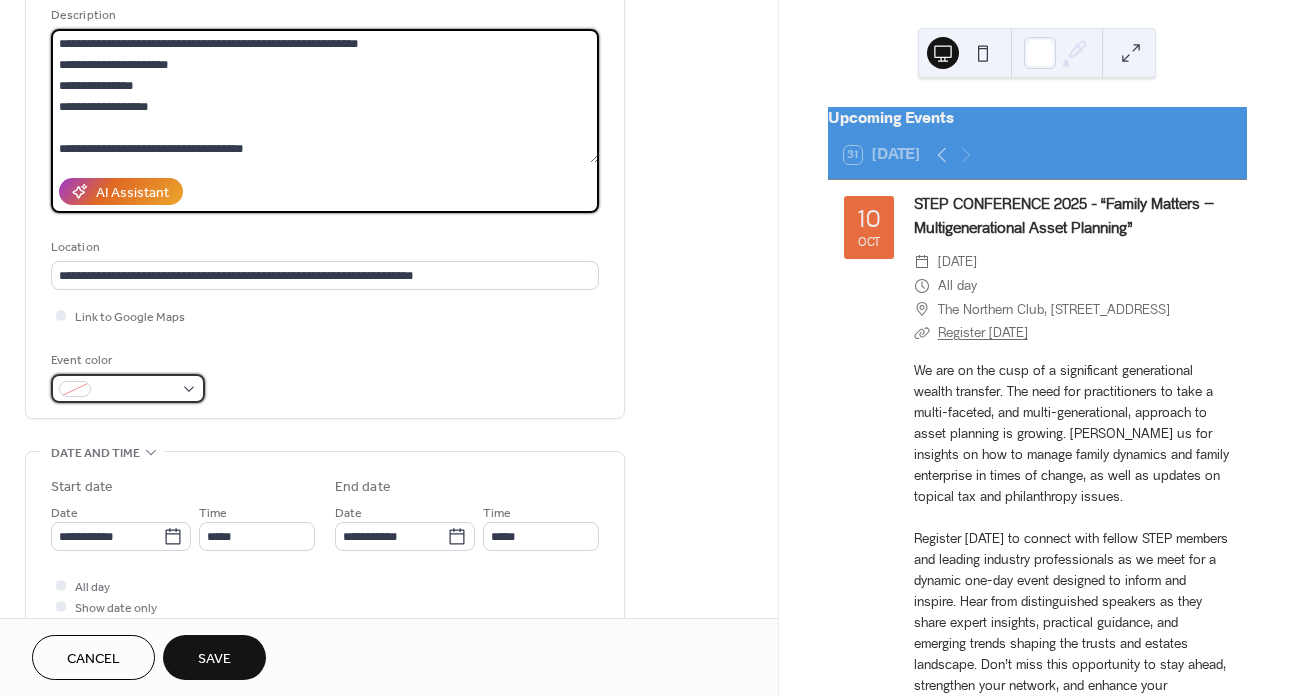 click at bounding box center [128, 388] 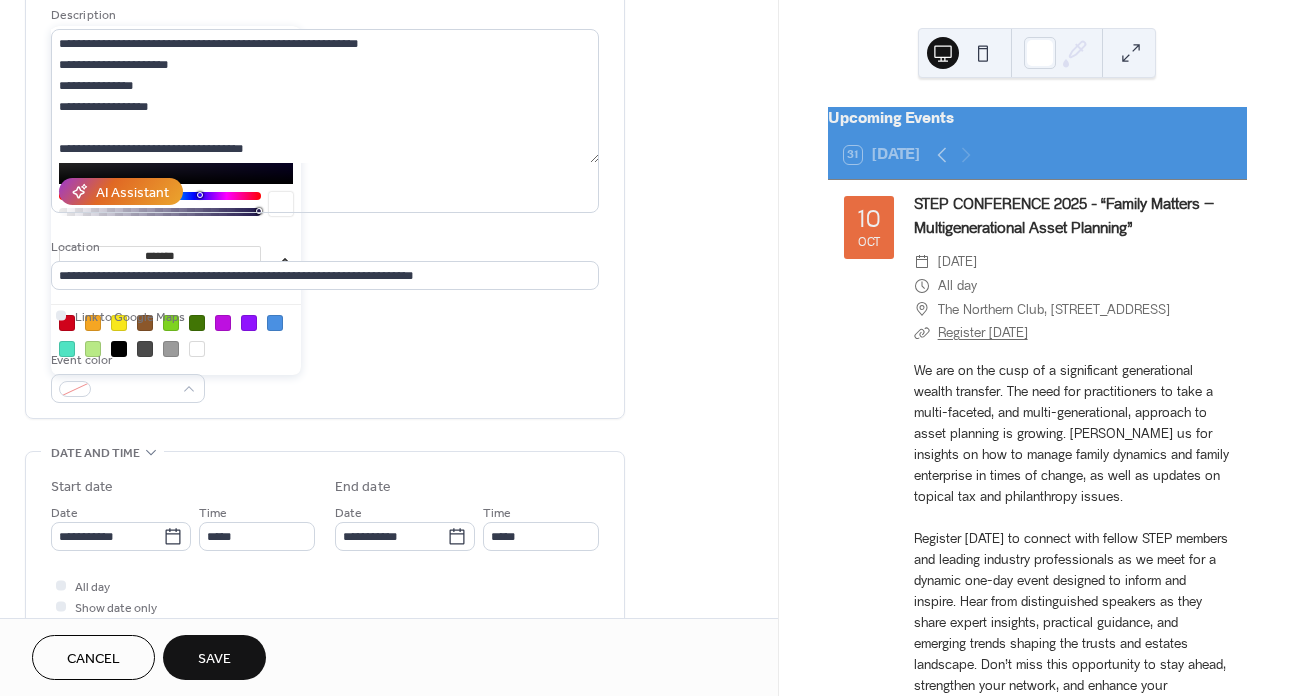 click at bounding box center [171, 323] 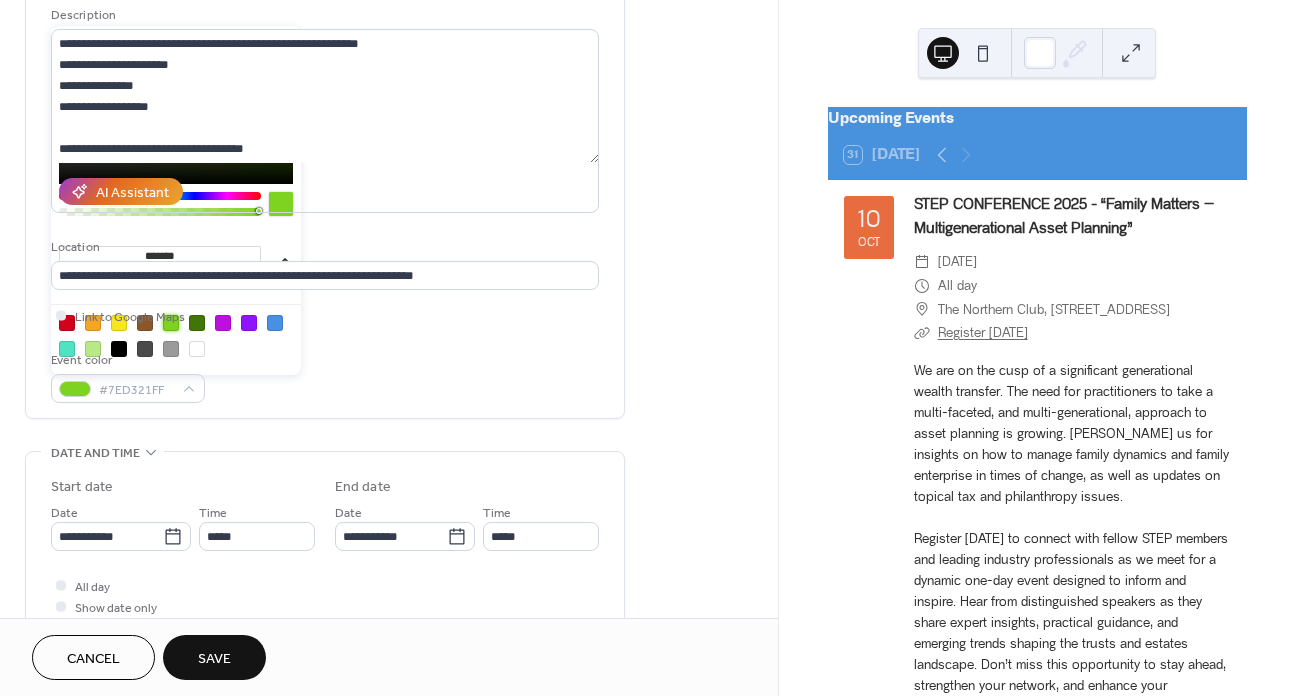 type on "*******" 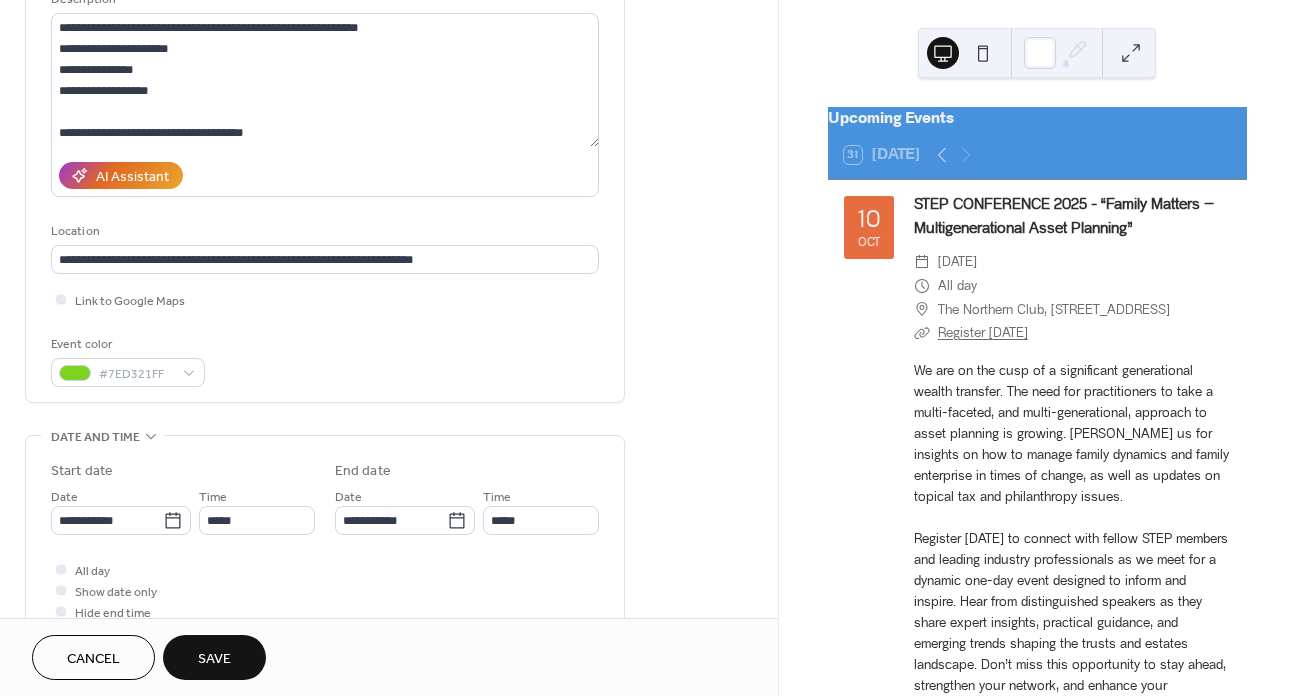 scroll, scrollTop: 223, scrollLeft: 0, axis: vertical 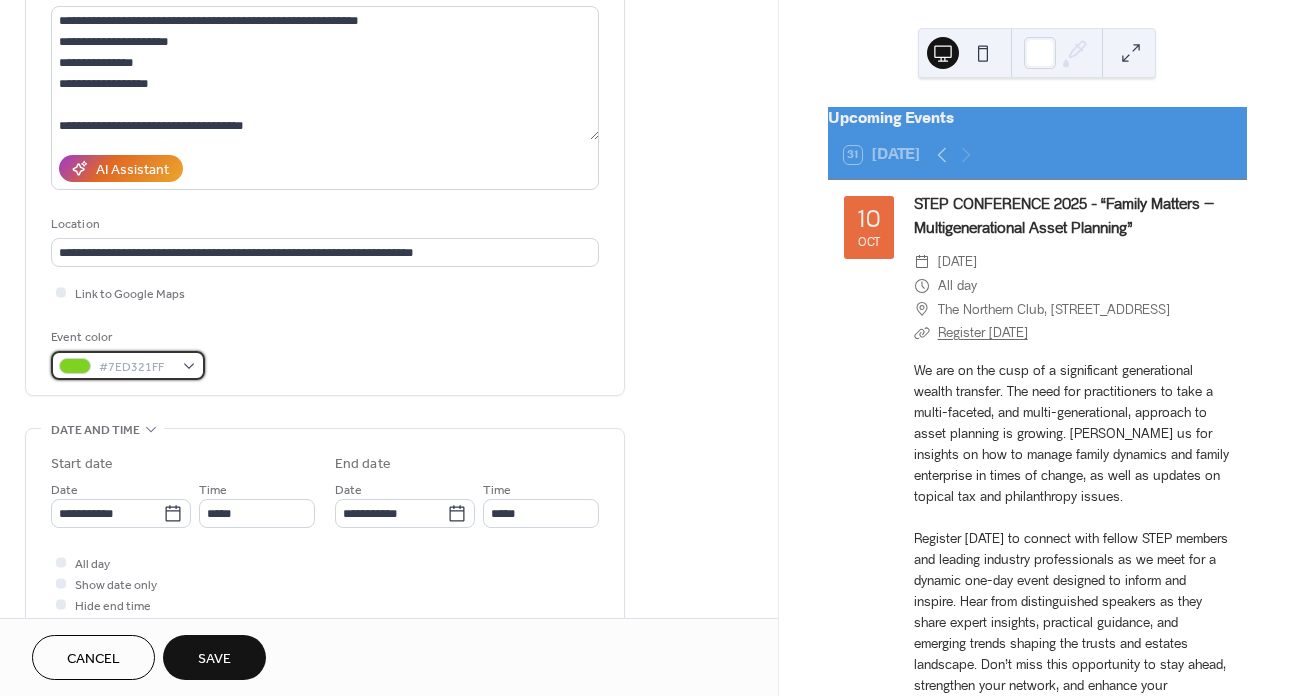 click on "#7ED321FF" at bounding box center [136, 367] 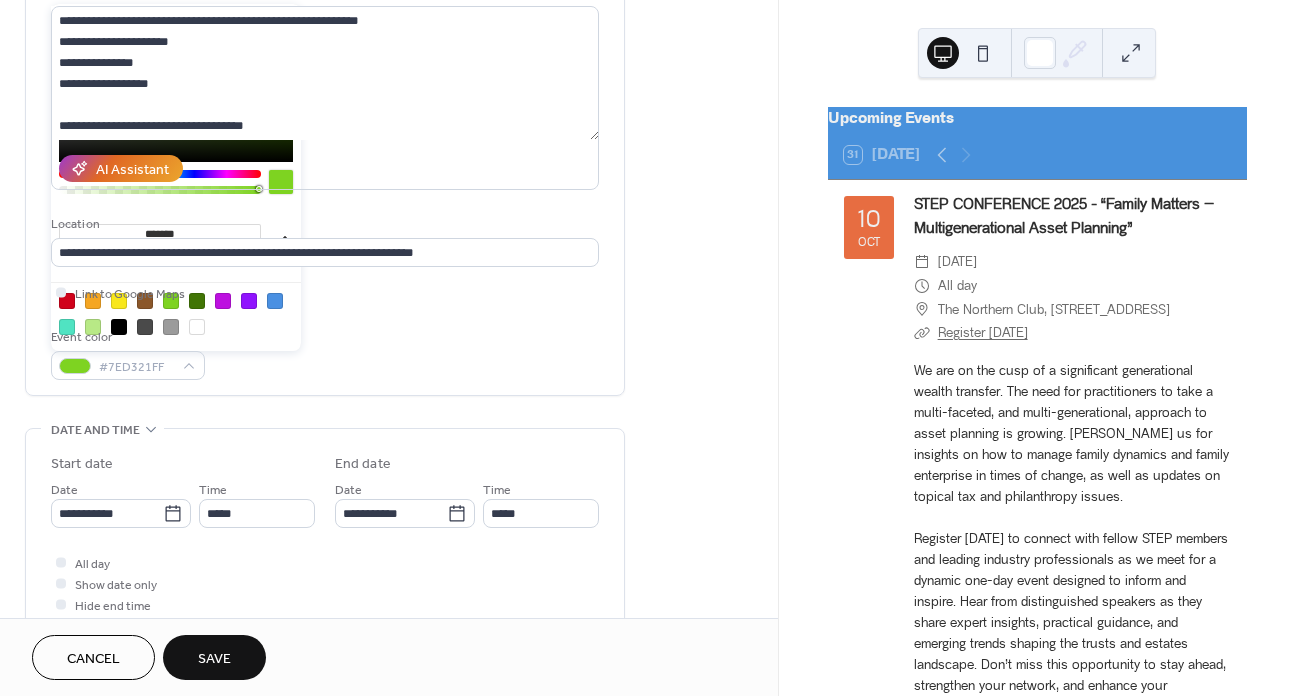 click at bounding box center (197, 301) 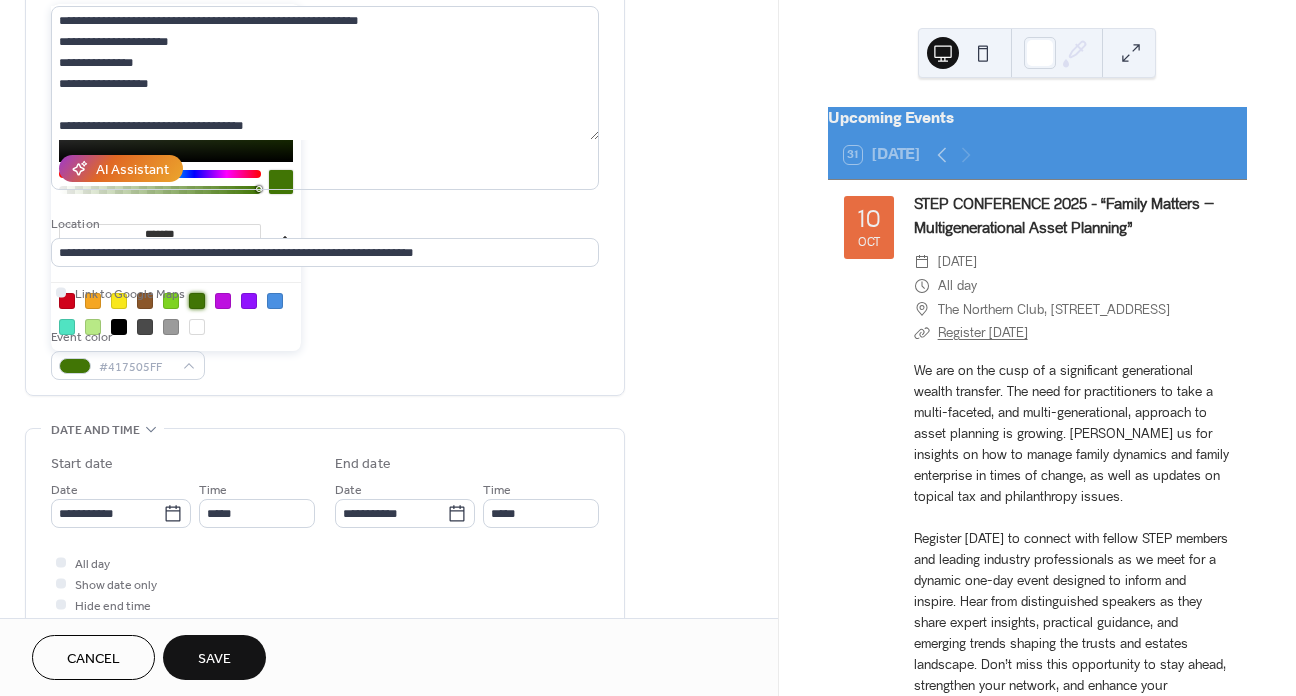 click on "Event color #417505FF" at bounding box center [325, 353] 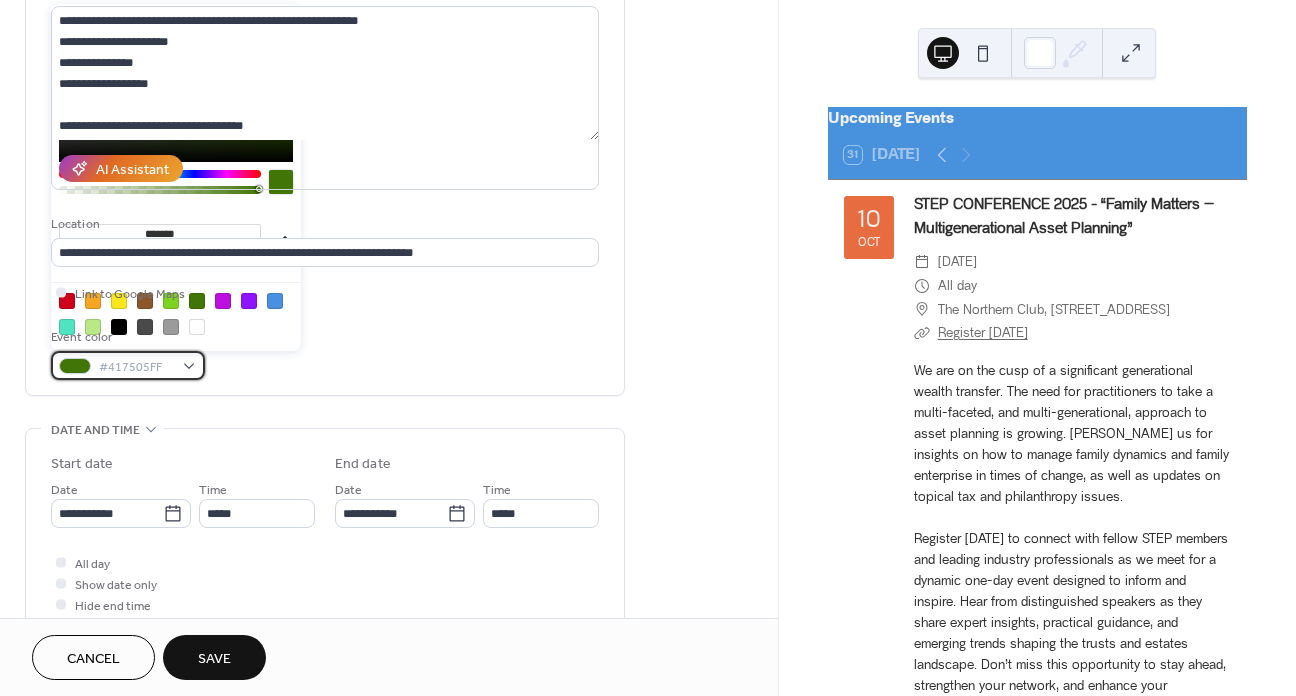 click on "#417505FF" at bounding box center (136, 367) 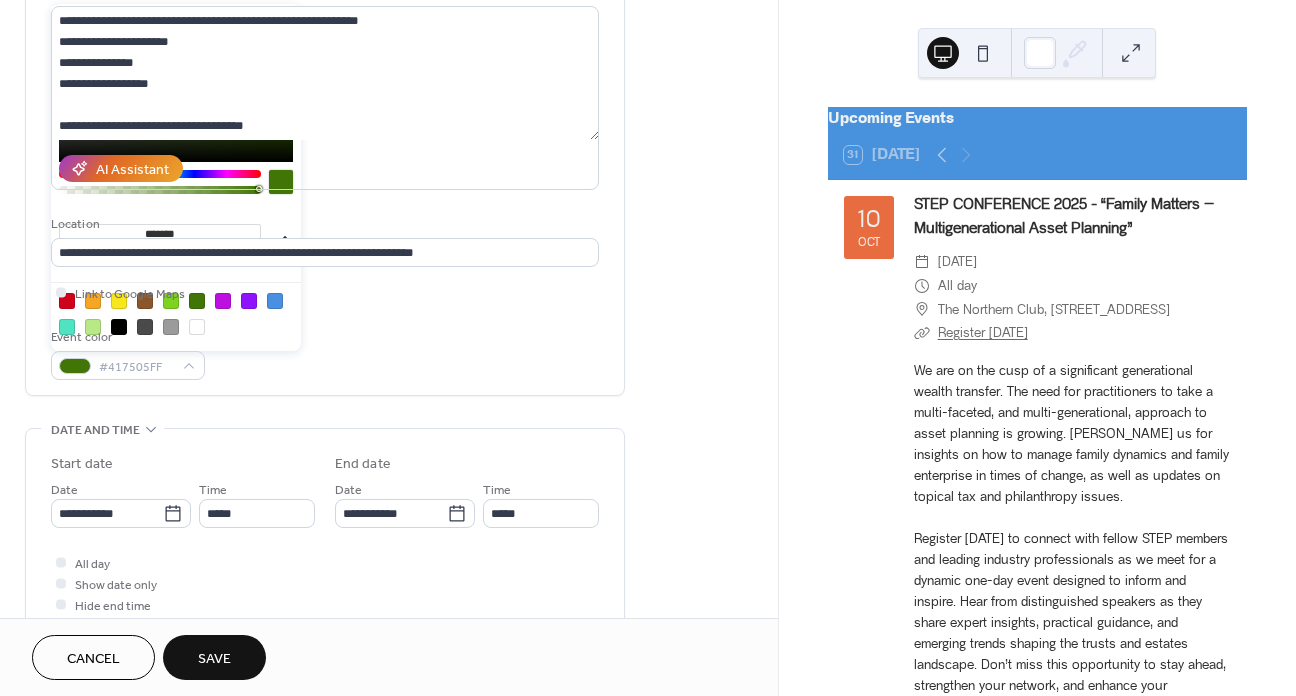 click at bounding box center [176, 87] 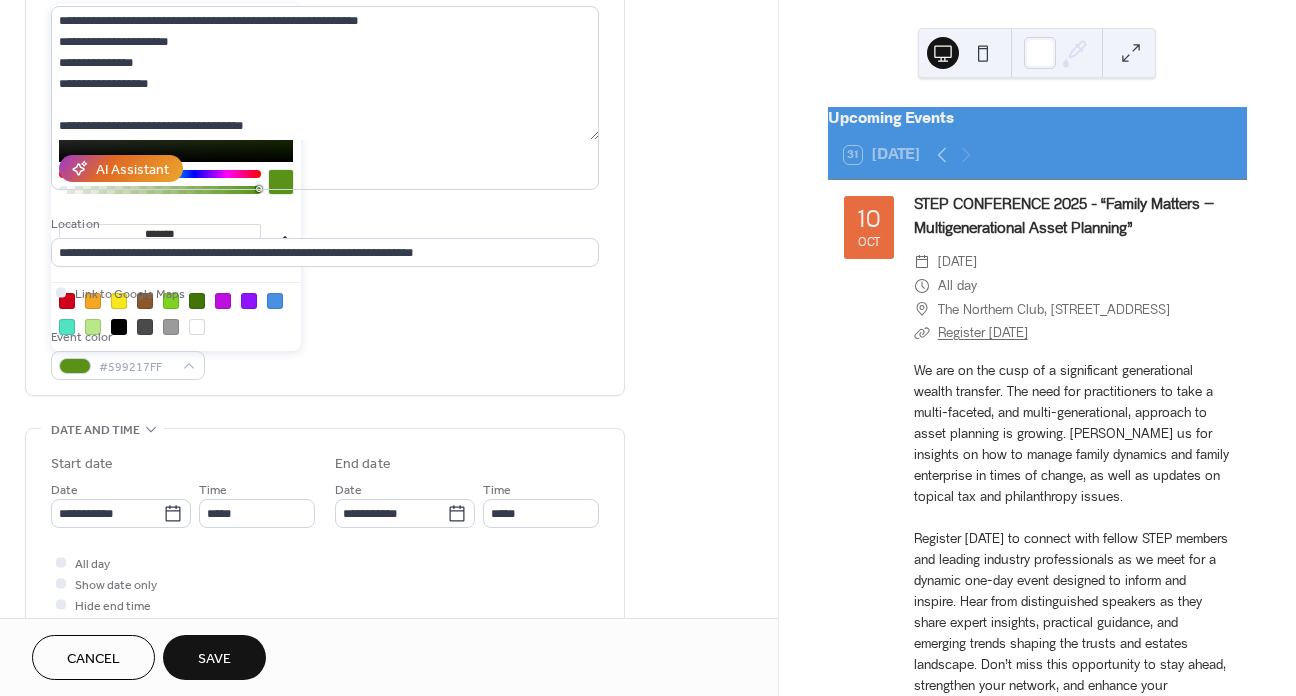 type on "*******" 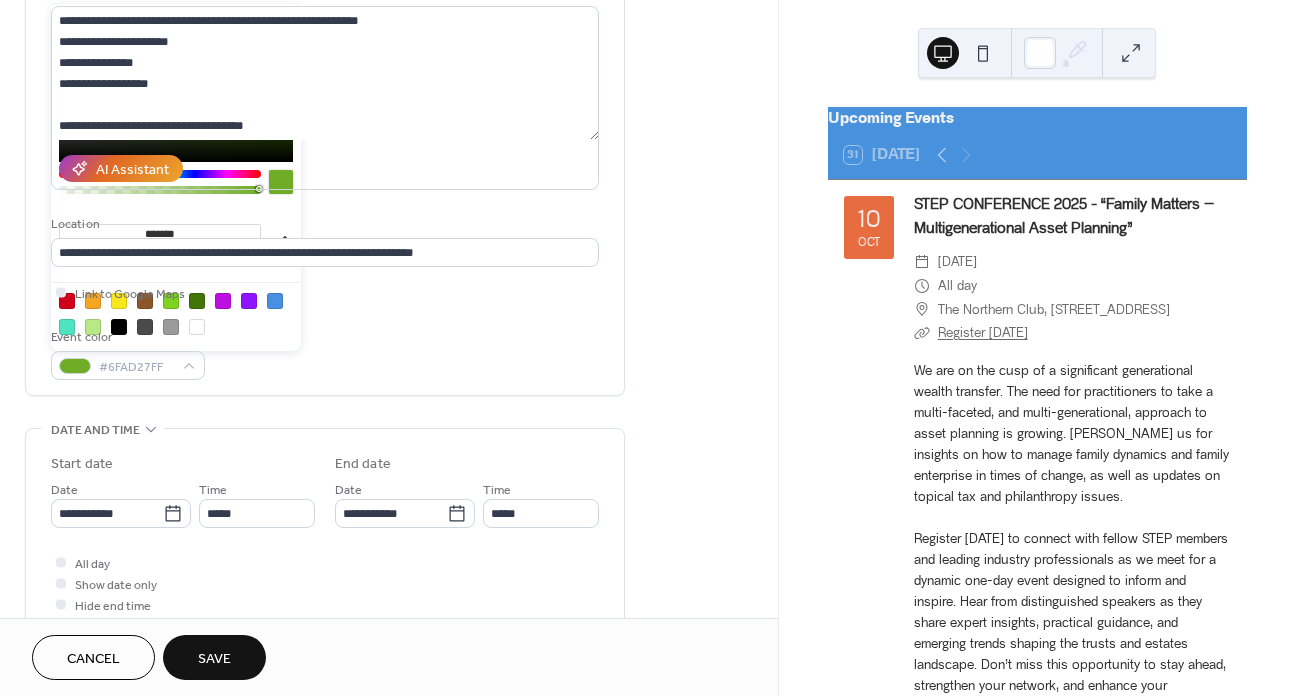 click on "Event color #6FAD27FF" at bounding box center [325, 353] 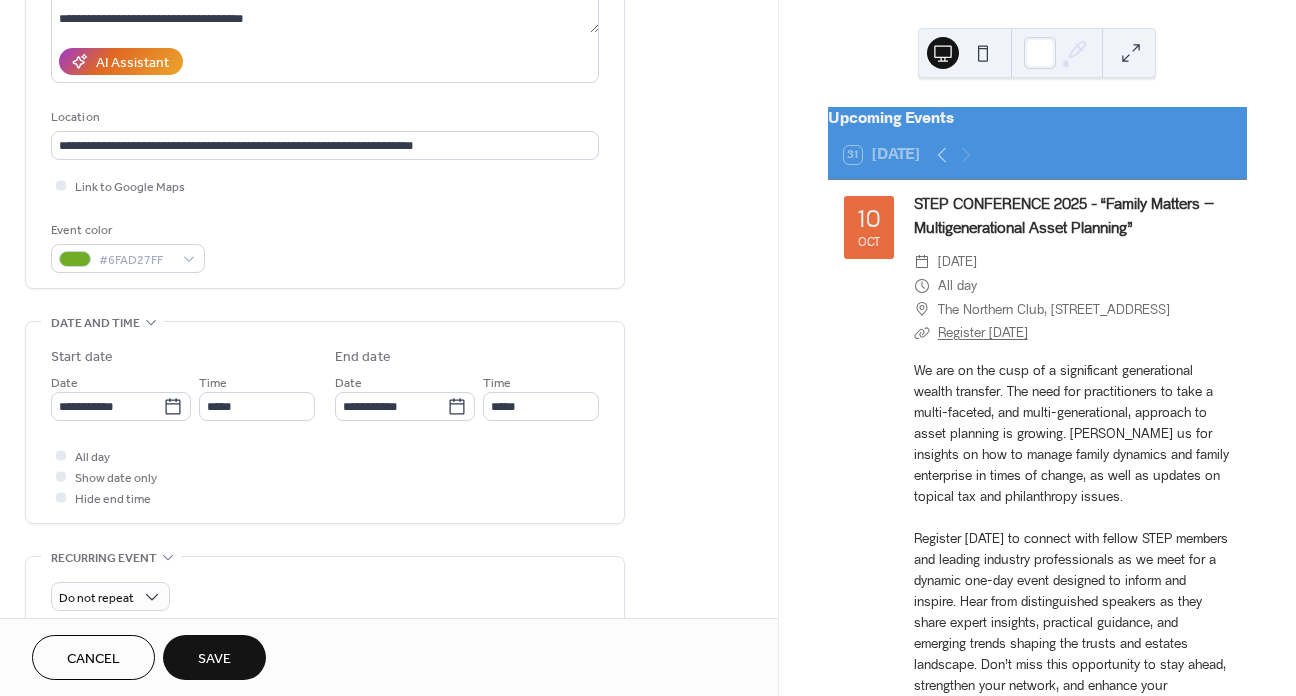 scroll, scrollTop: 404, scrollLeft: 0, axis: vertical 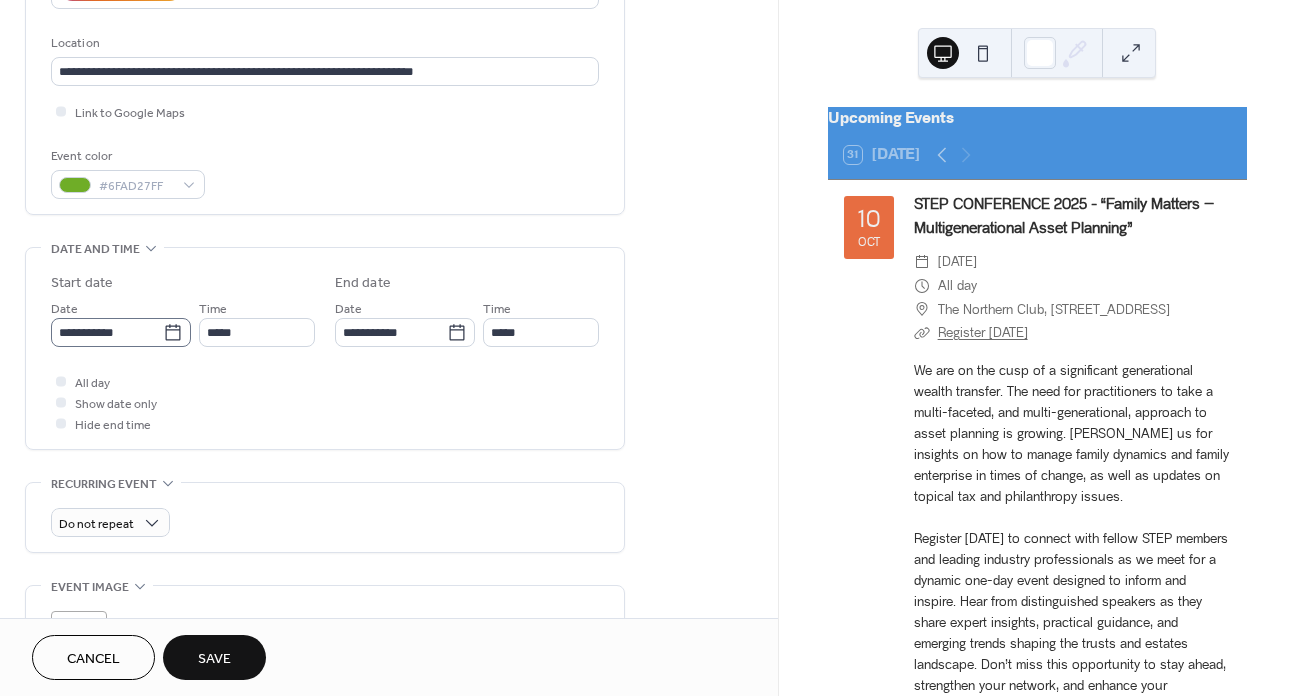 click 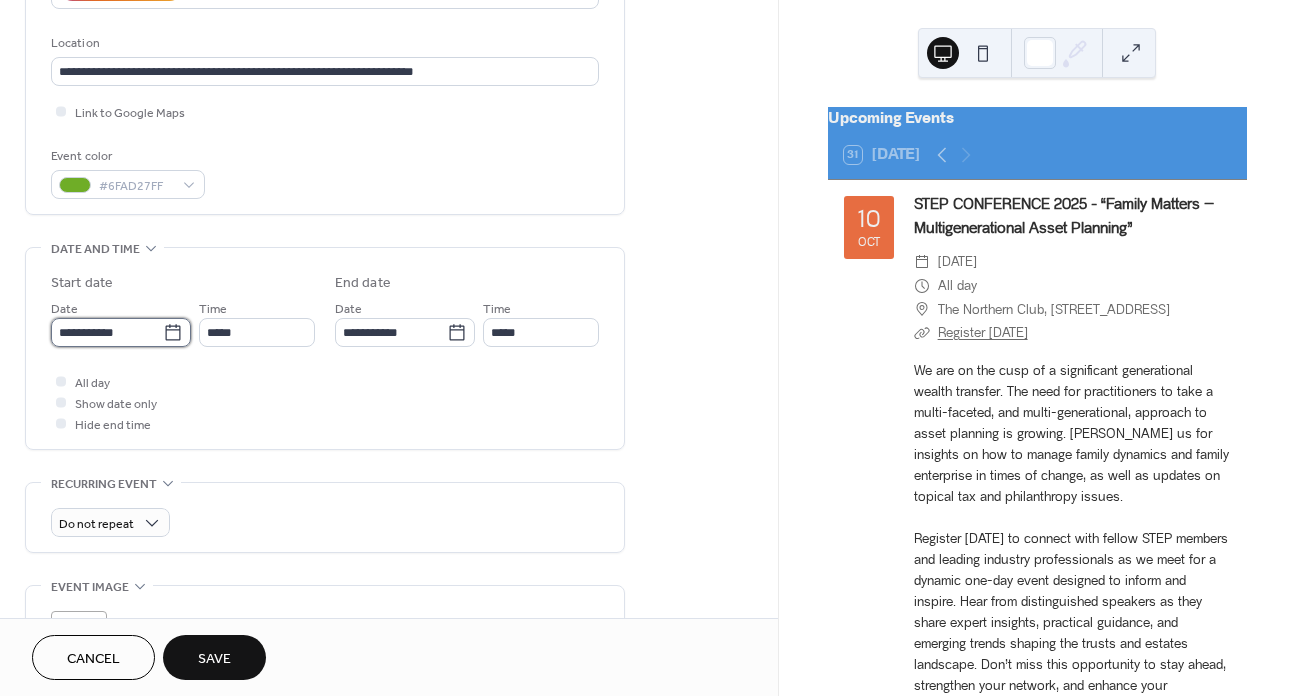 click on "**********" at bounding box center [107, 332] 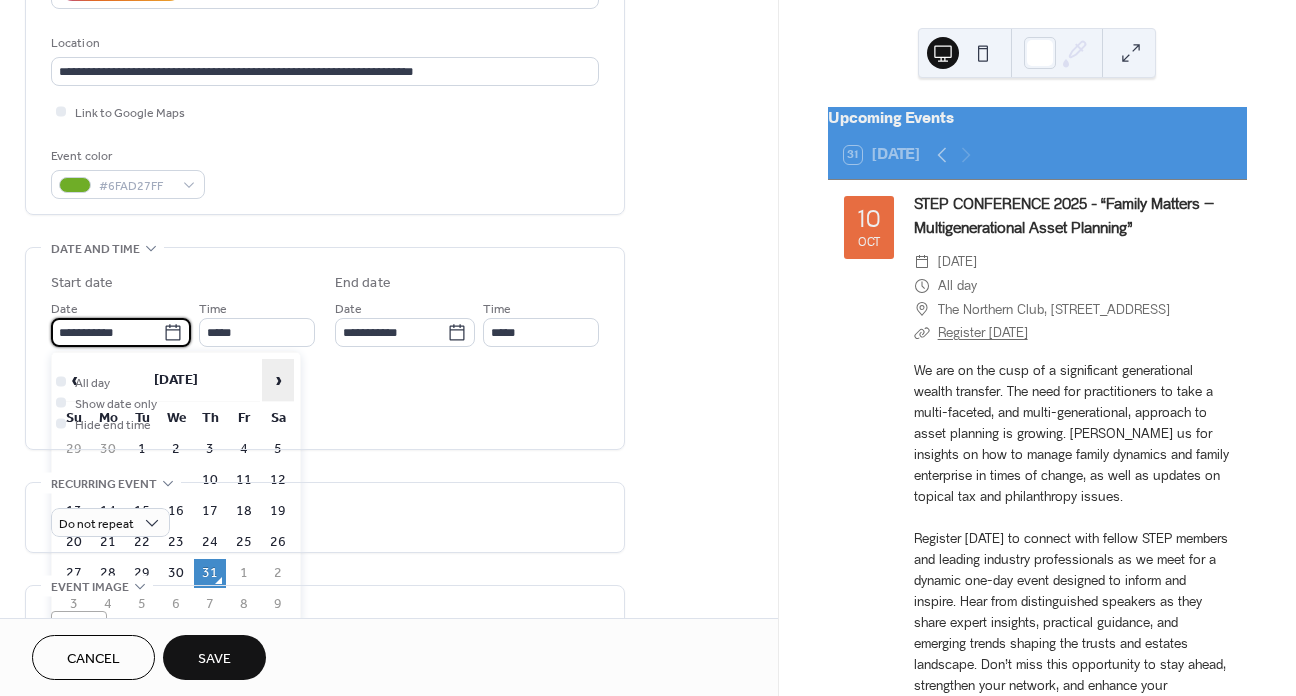 click on "›" at bounding box center (278, 380) 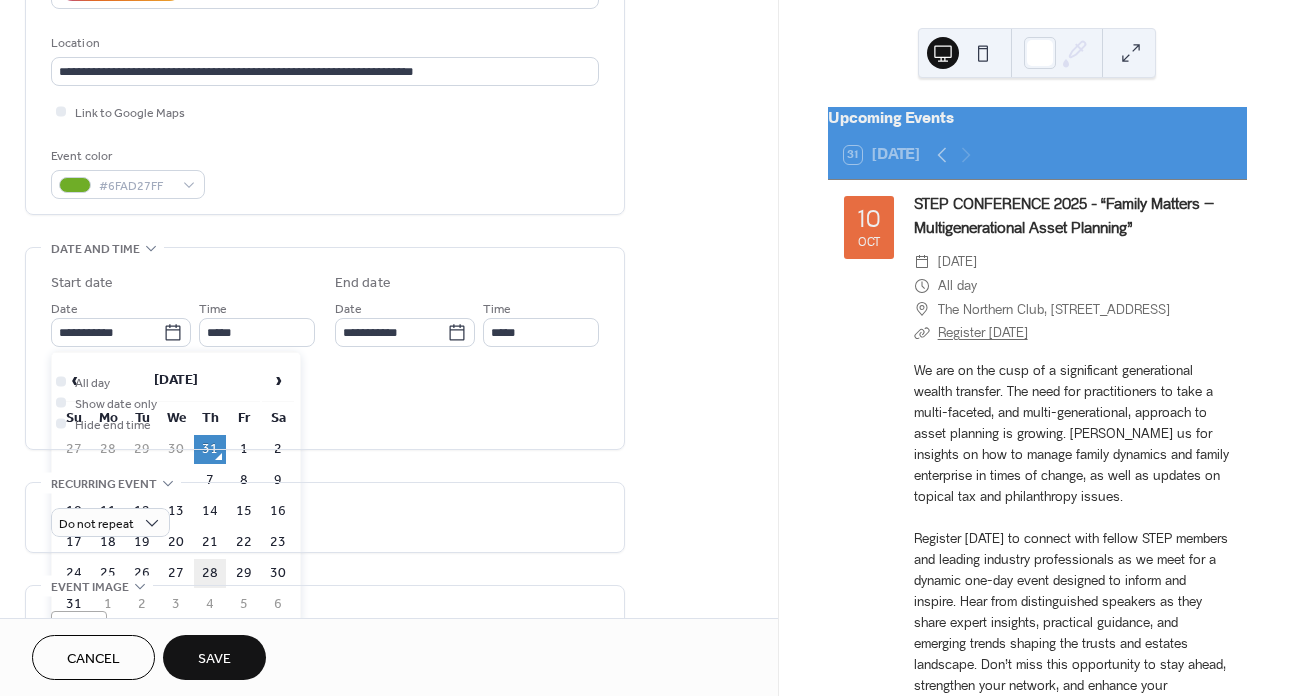 click on "28" at bounding box center (210, 573) 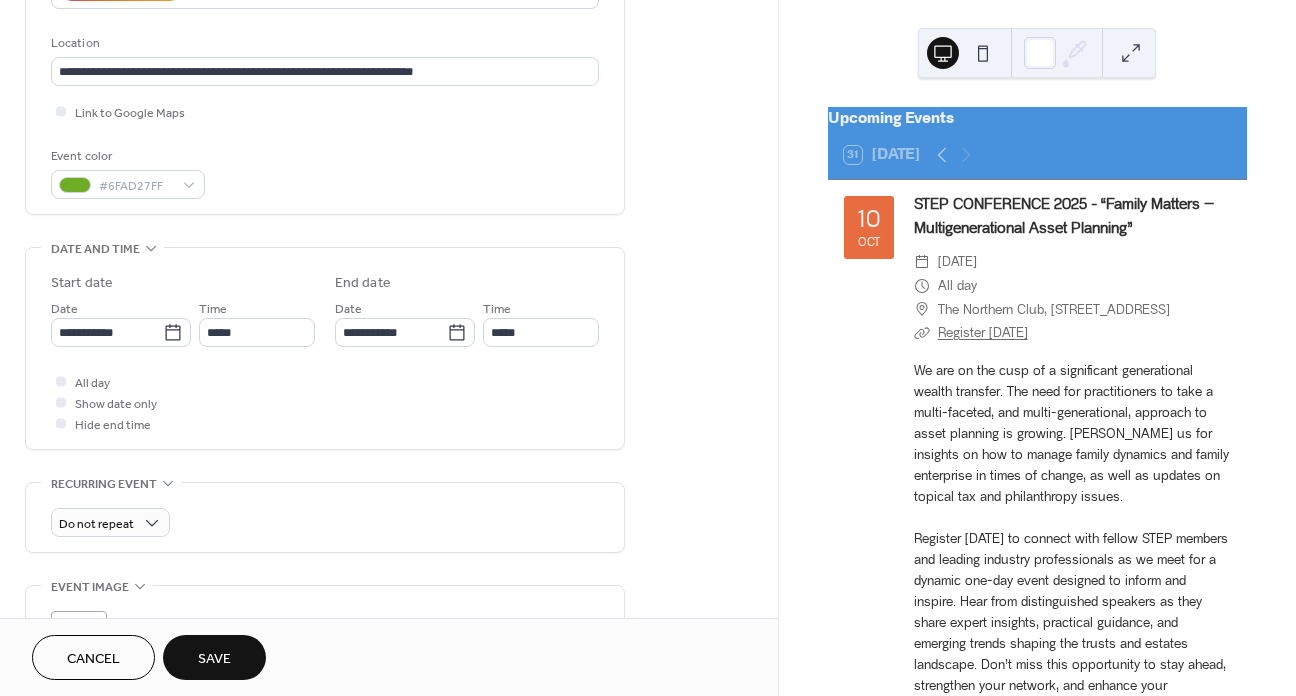 type on "**********" 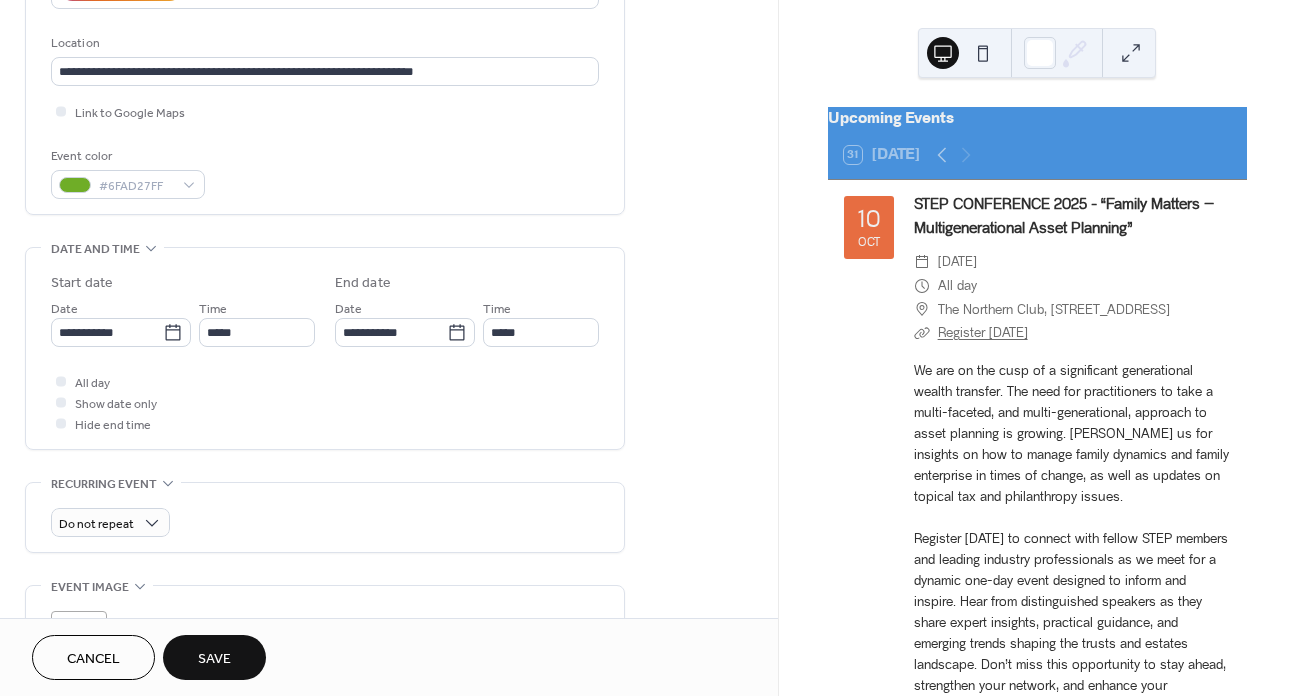 type on "**********" 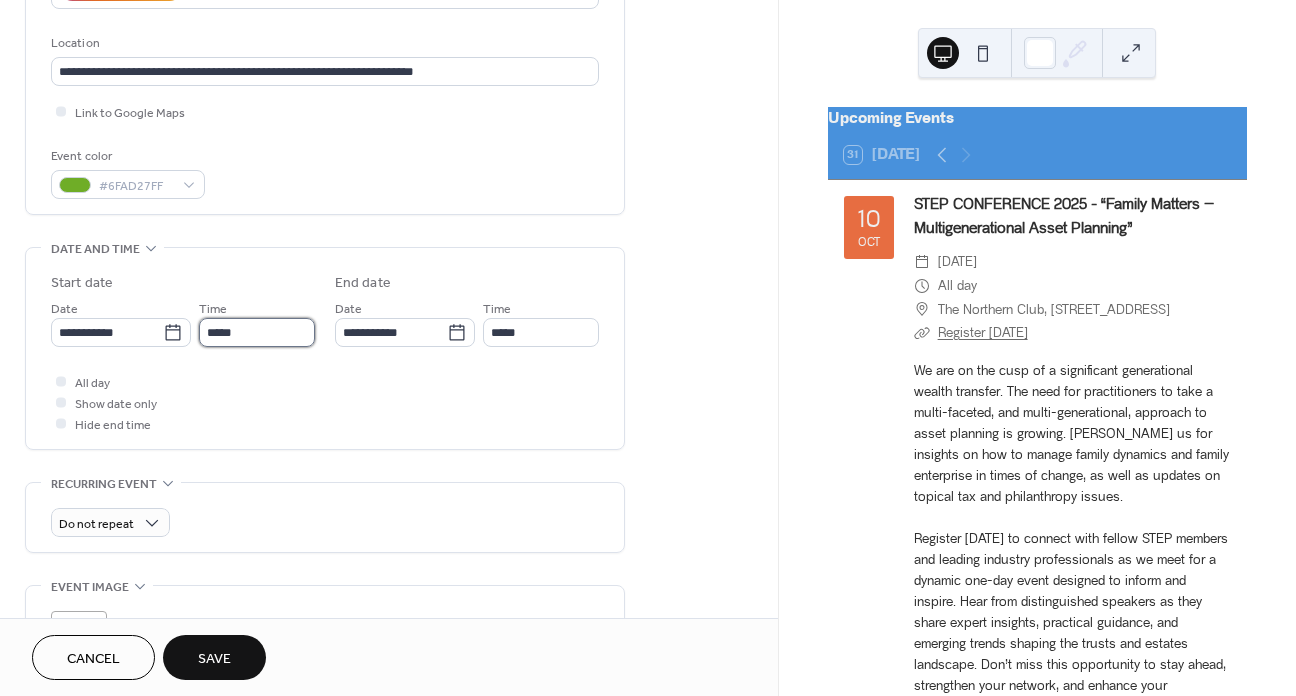 click on "*****" at bounding box center (257, 332) 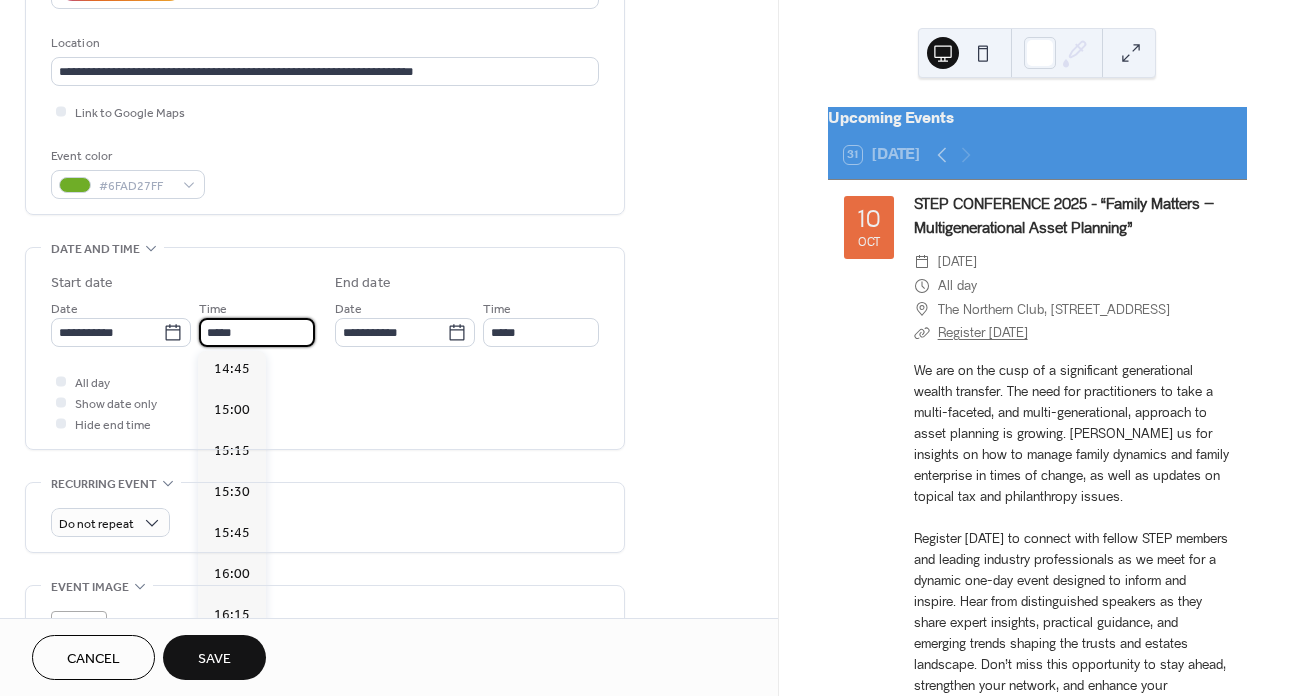 scroll, scrollTop: 2609, scrollLeft: 0, axis: vertical 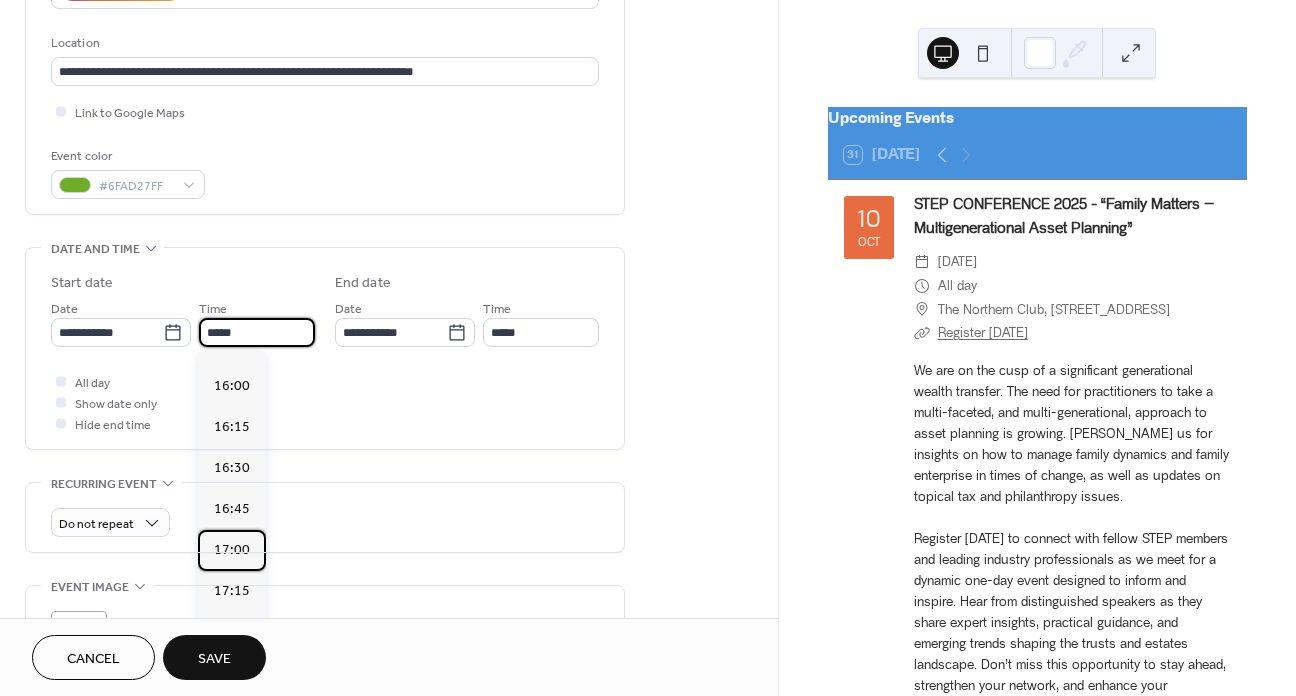click on "17:00" at bounding box center [232, 550] 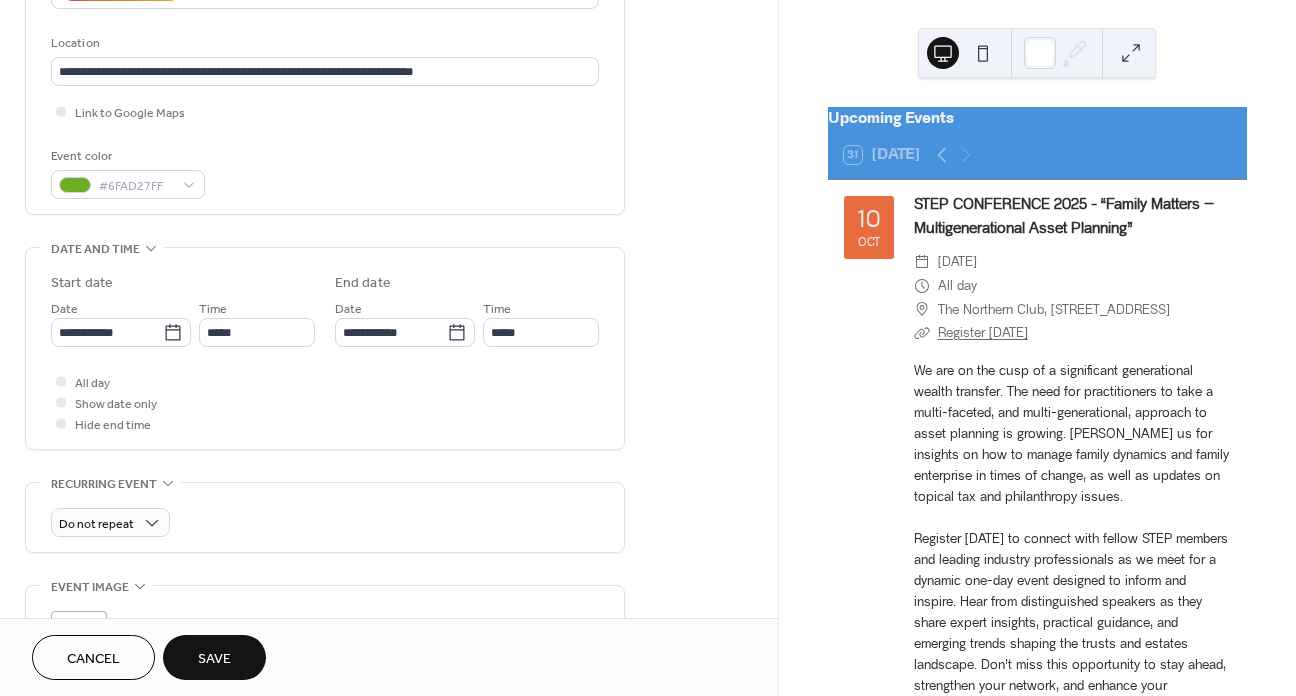 type on "*****" 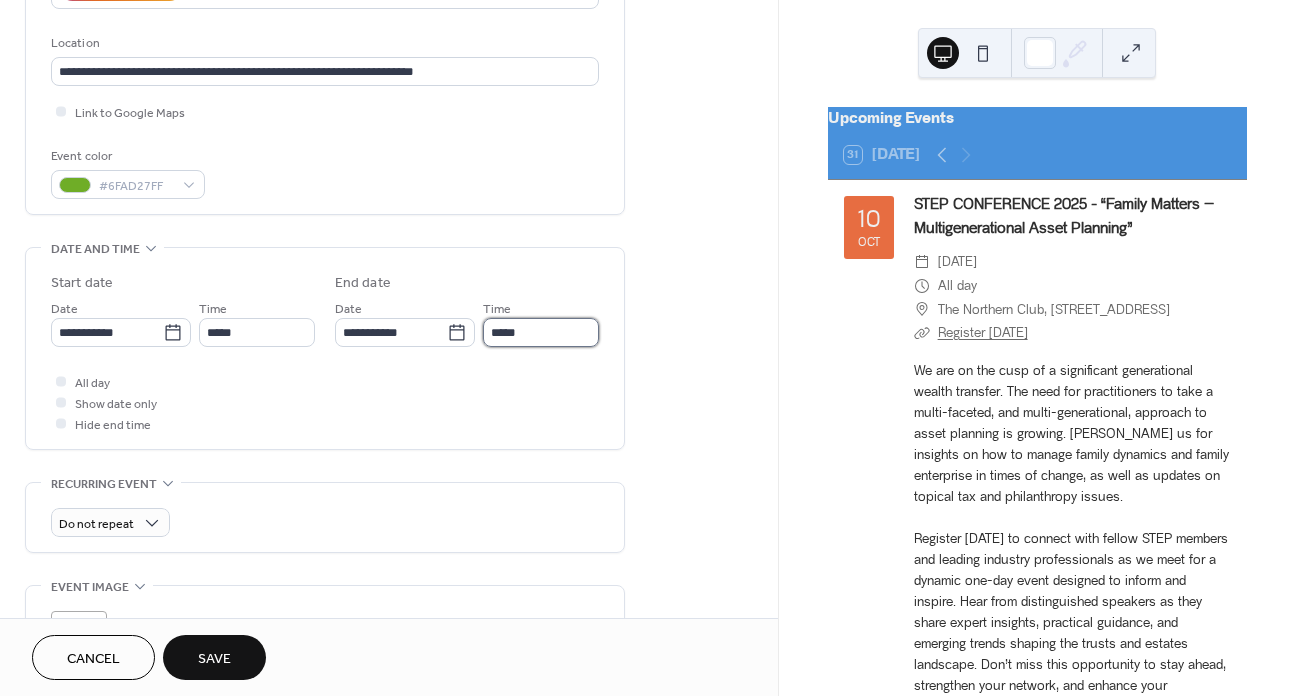 click on "*****" at bounding box center [541, 332] 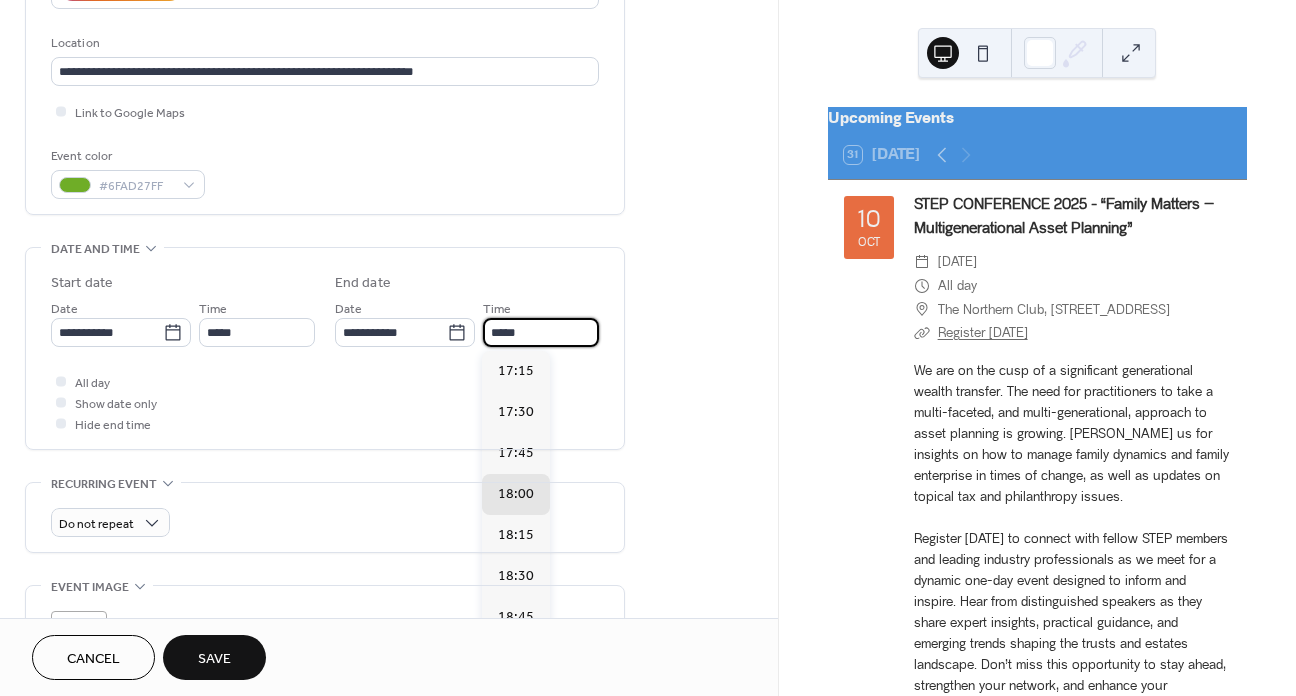 click on "19:00" at bounding box center [516, 658] 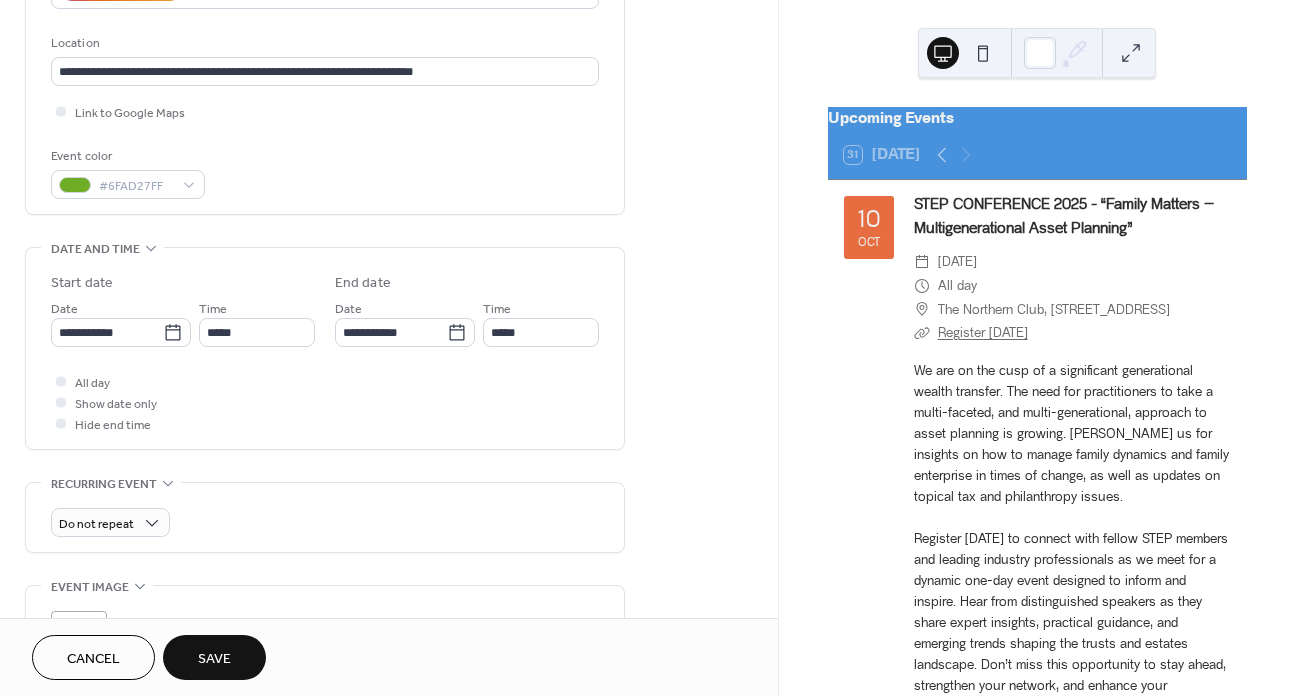 type on "*****" 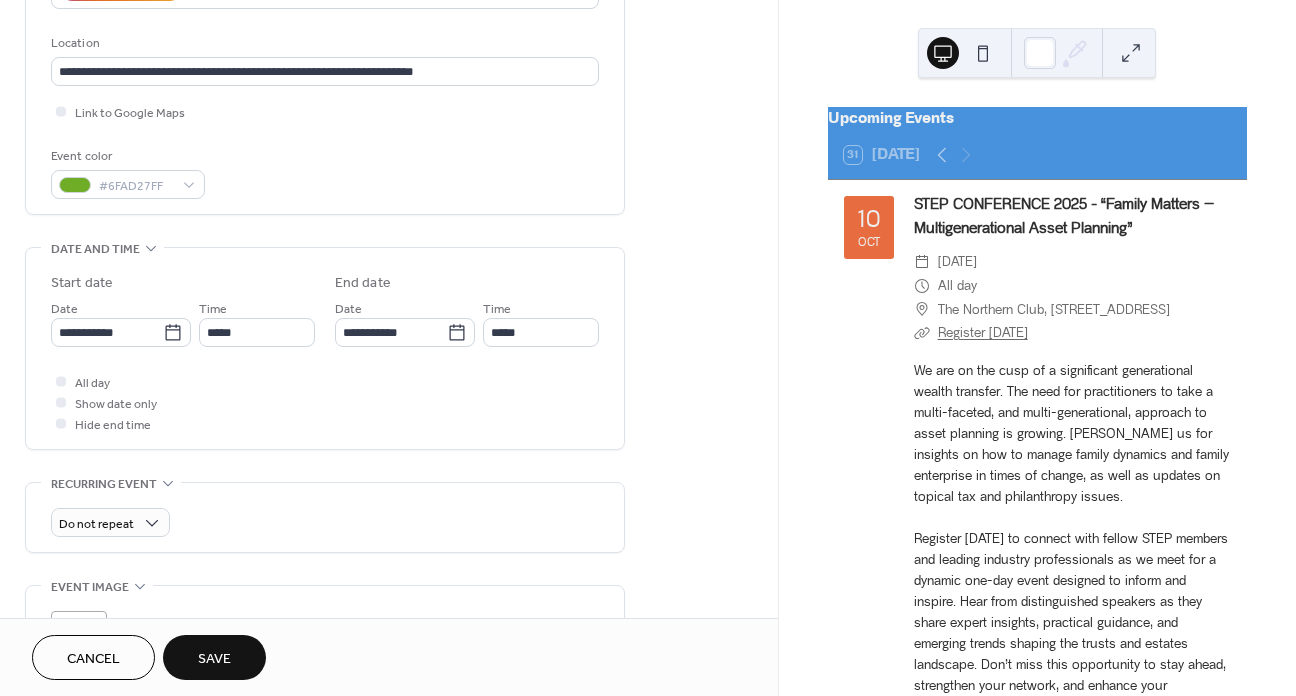click on "Do not repeat" at bounding box center [325, 517] 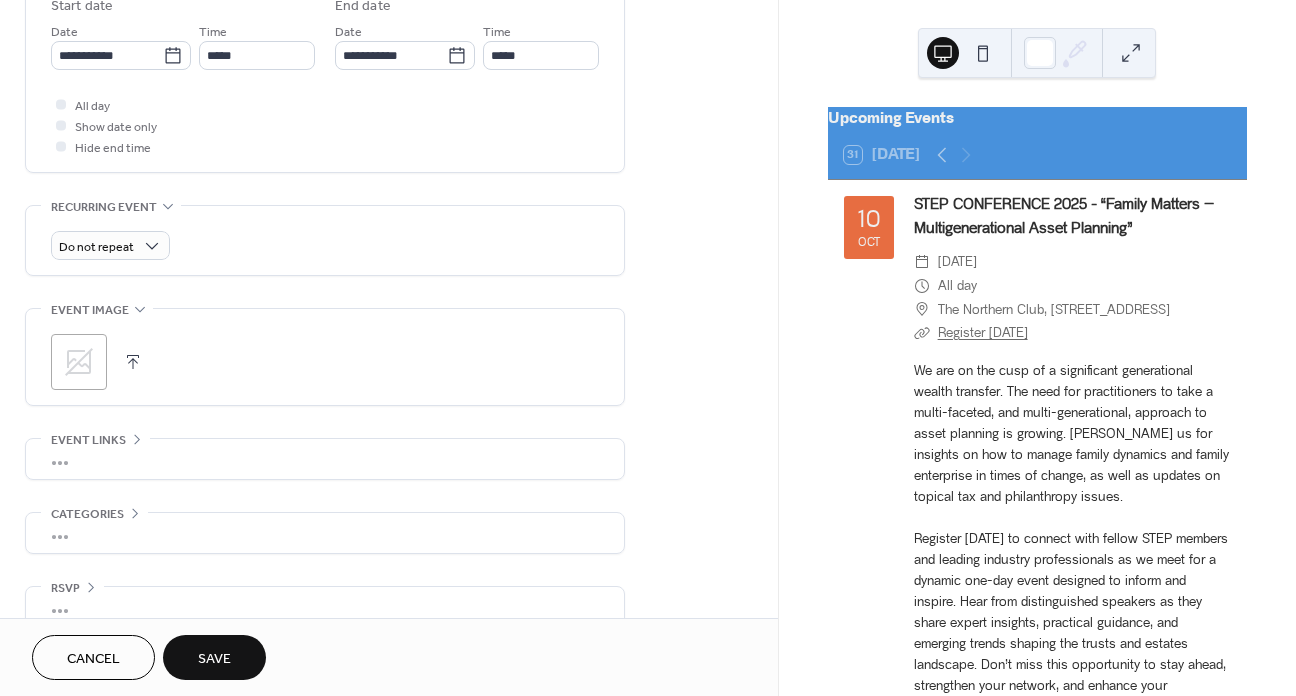 scroll, scrollTop: 711, scrollLeft: 0, axis: vertical 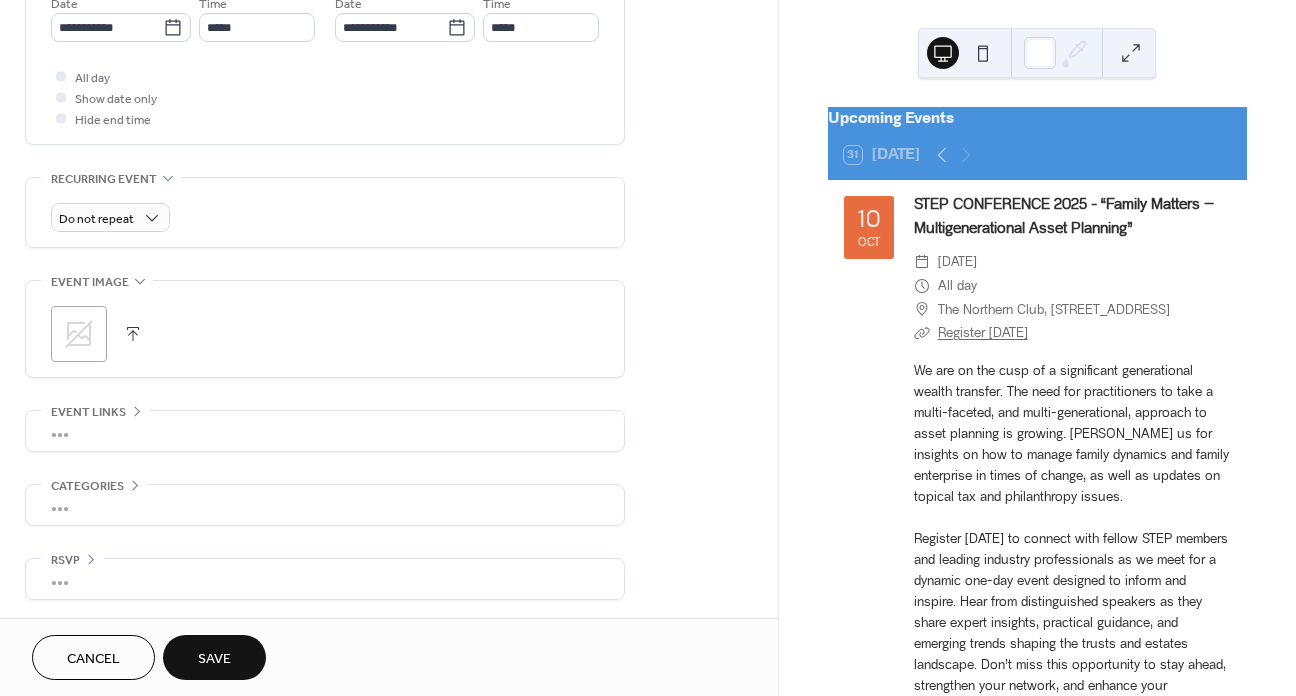 click on "•••" at bounding box center [325, 431] 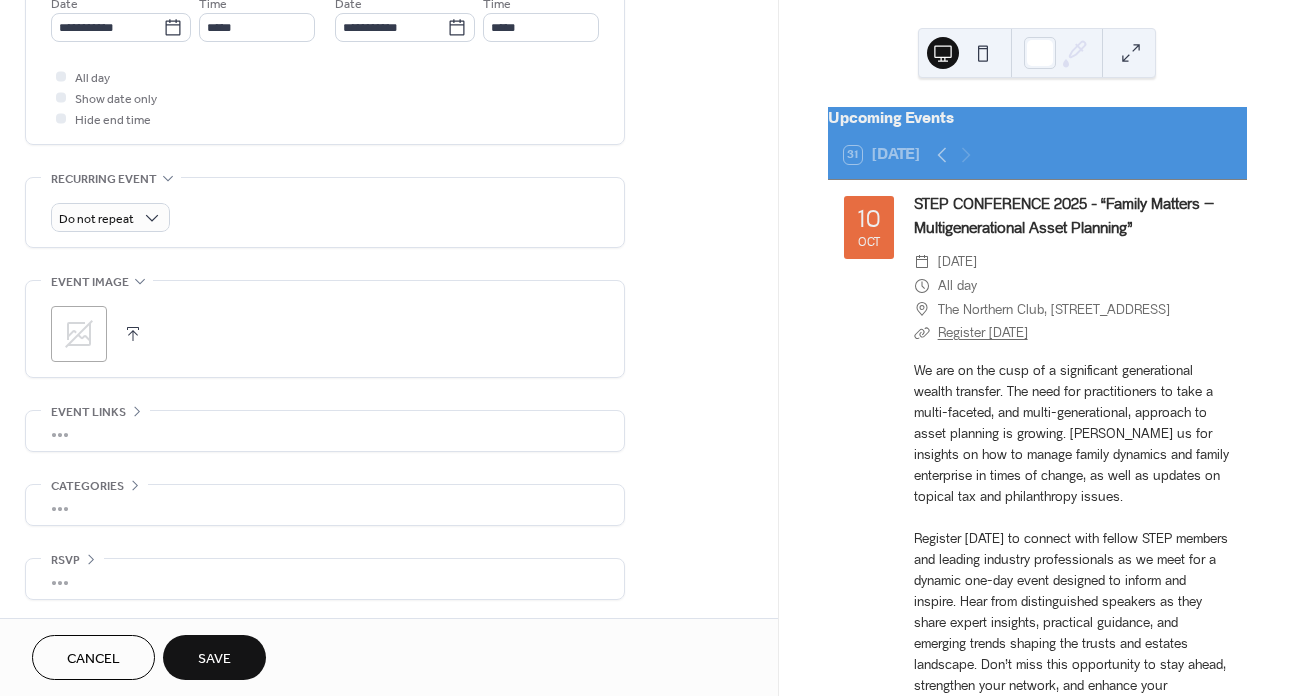 scroll, scrollTop: 709, scrollLeft: 0, axis: vertical 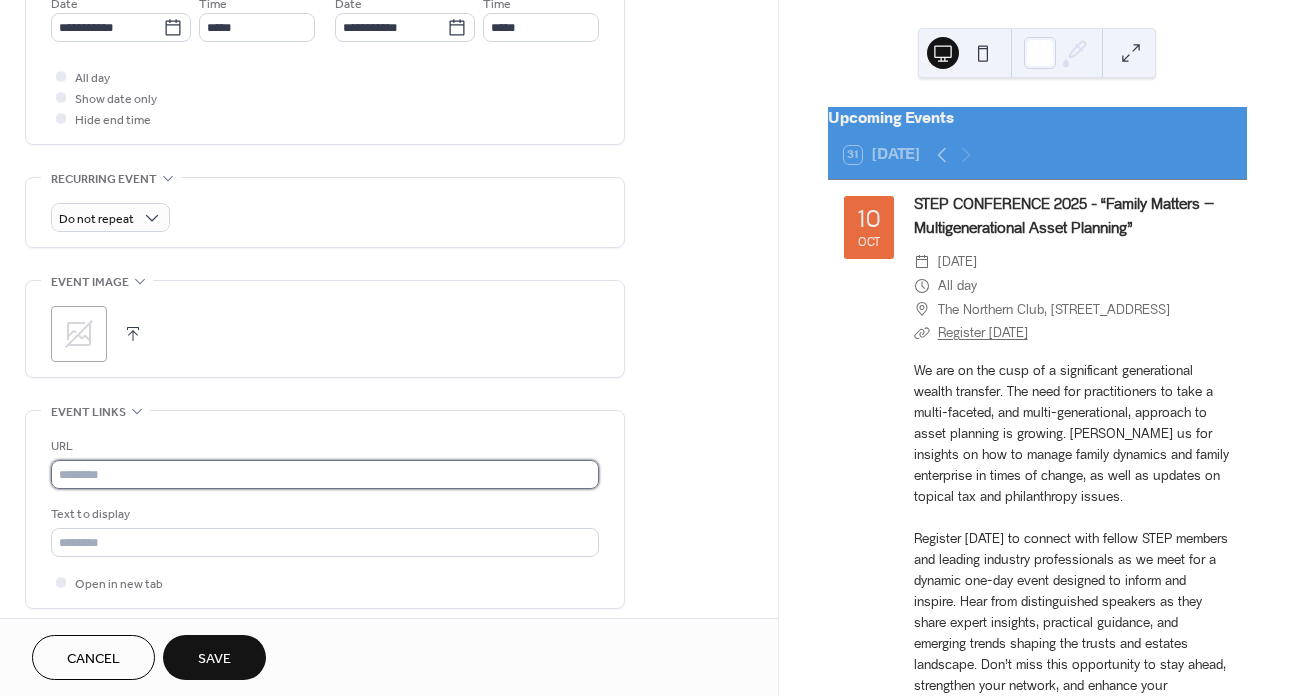 click at bounding box center (325, 474) 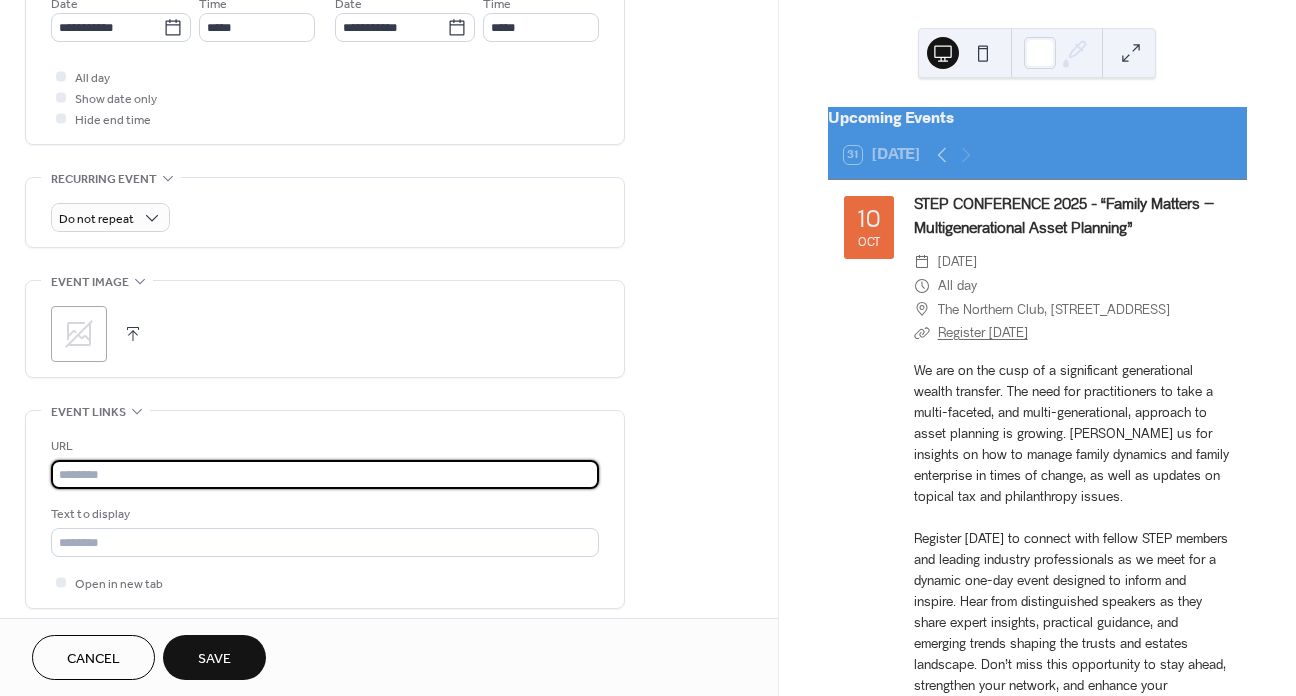 paste on "**********" 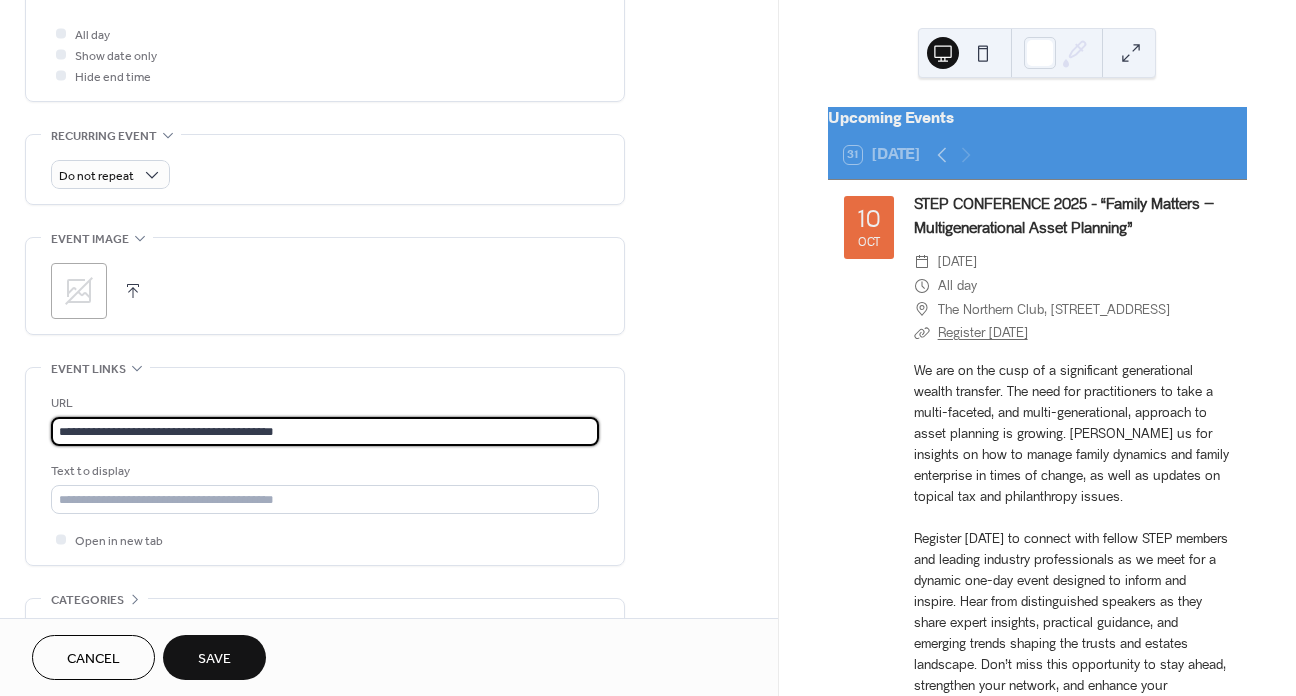 scroll, scrollTop: 847, scrollLeft: 0, axis: vertical 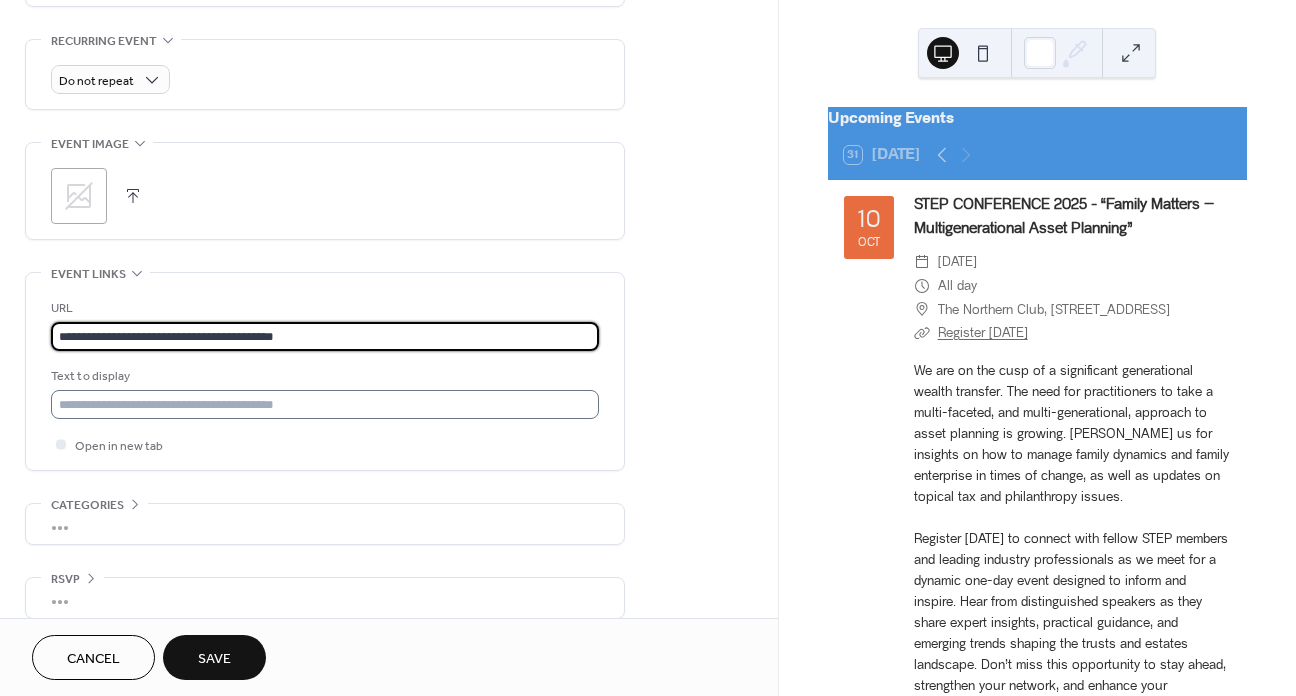 type on "**********" 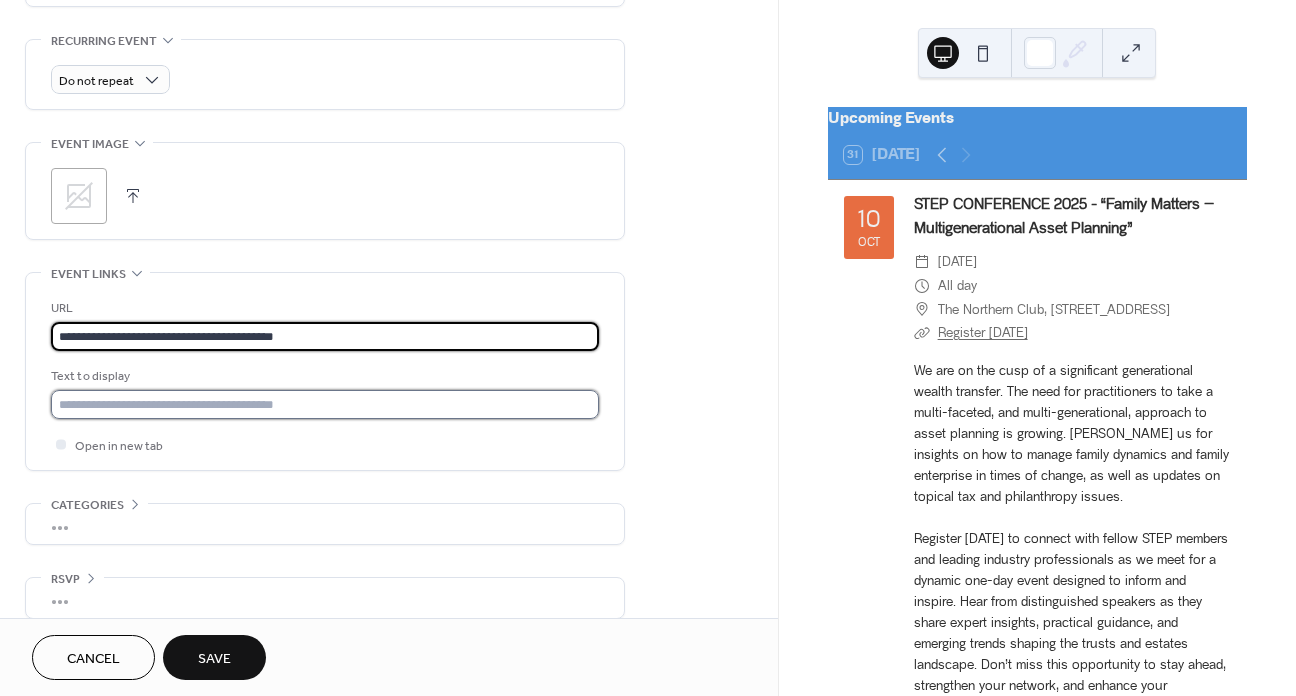 click at bounding box center [325, 404] 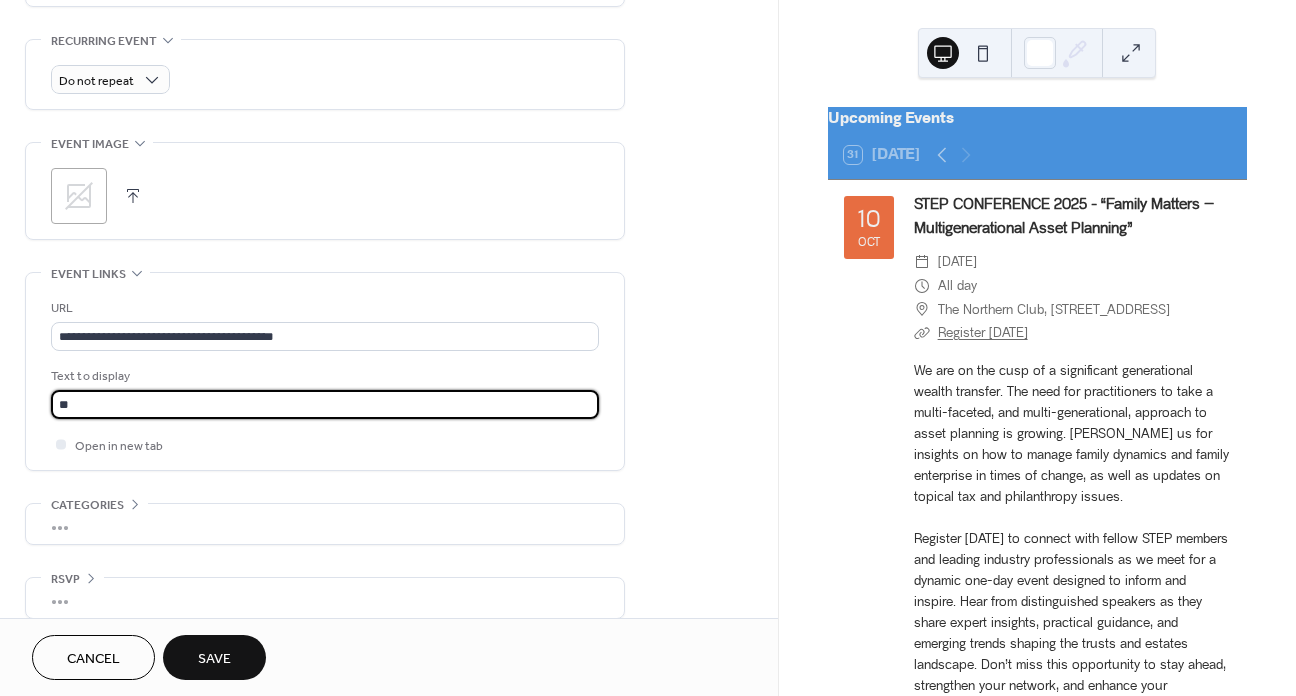 type on "*" 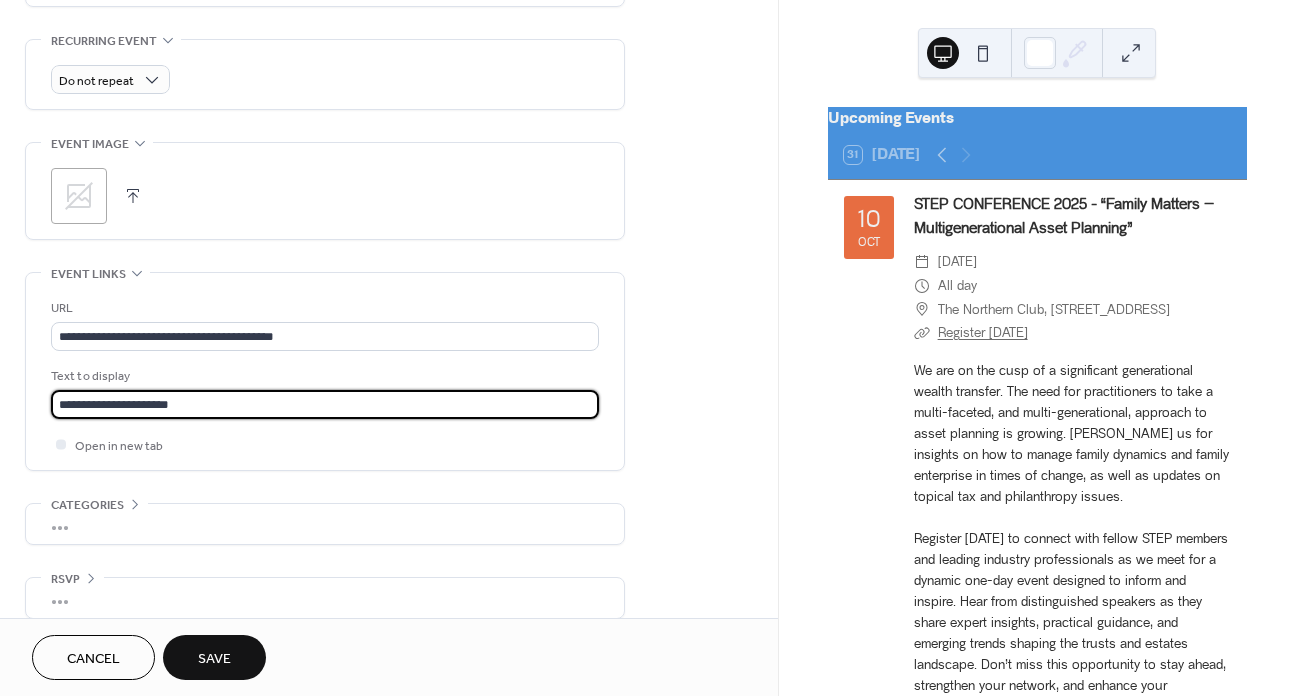 scroll, scrollTop: 1, scrollLeft: 0, axis: vertical 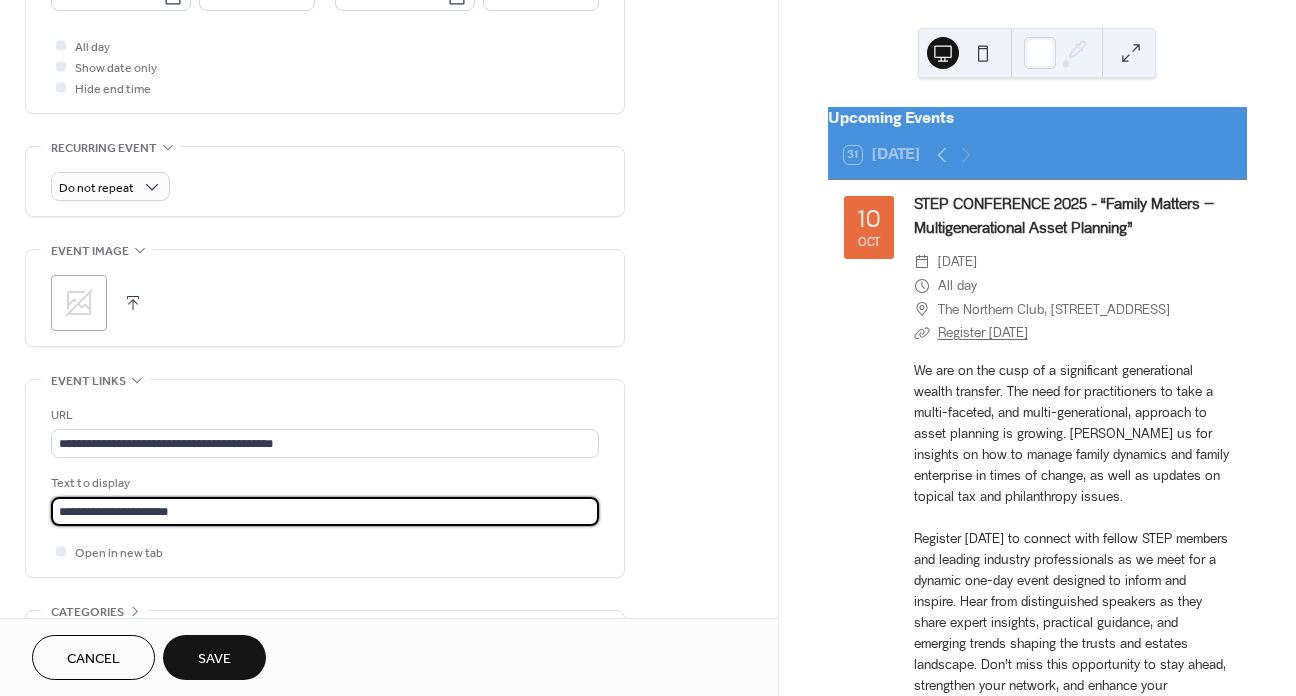 type on "**********" 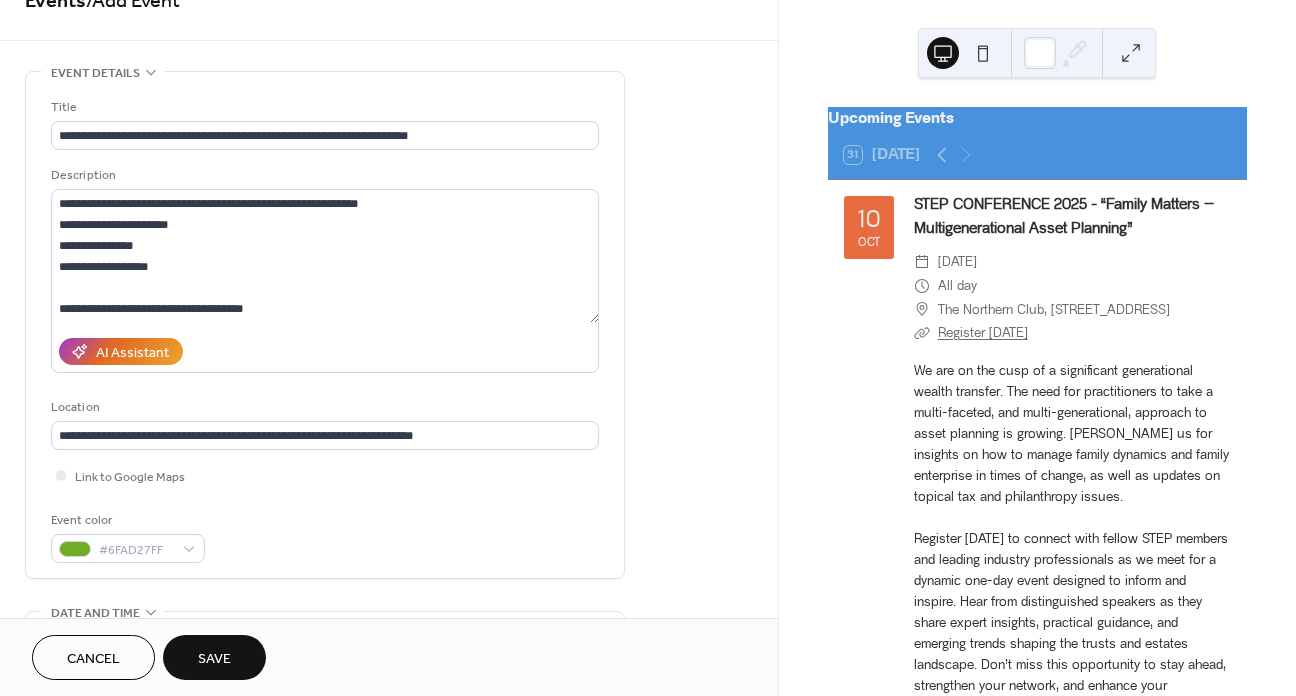 scroll, scrollTop: 0, scrollLeft: 0, axis: both 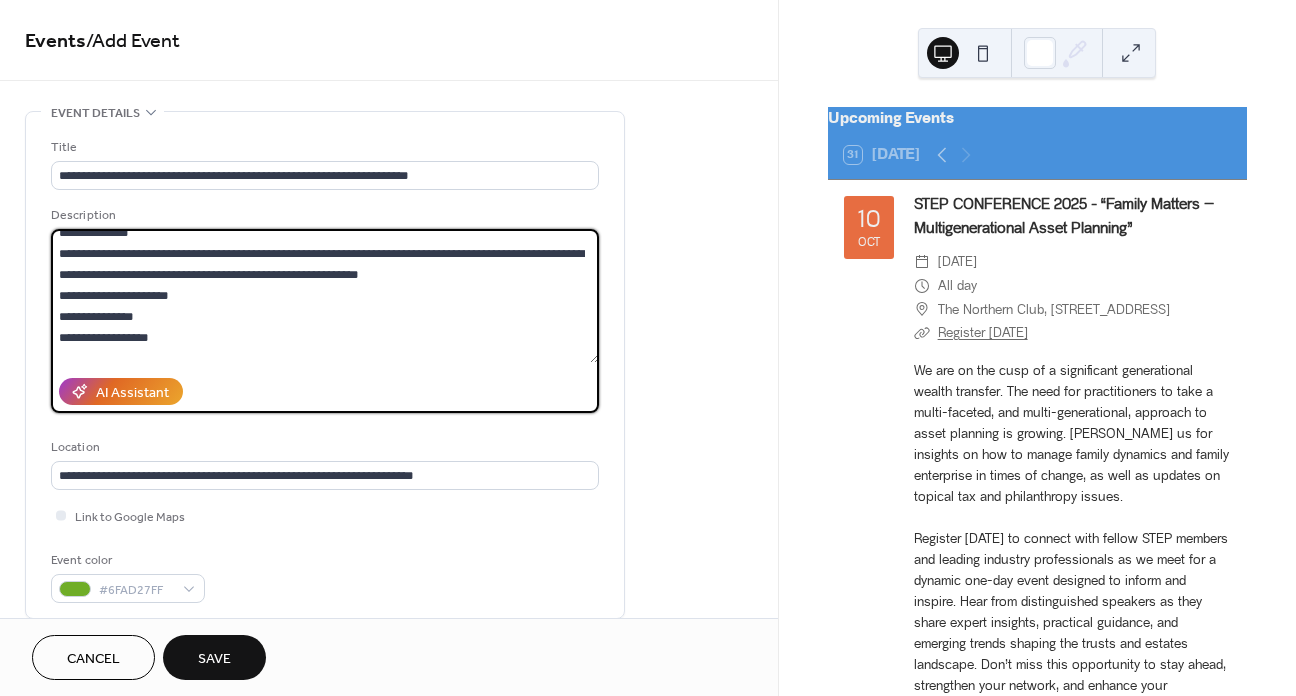 drag, startPoint x: 179, startPoint y: 266, endPoint x: 23, endPoint y: 236, distance: 158.85843 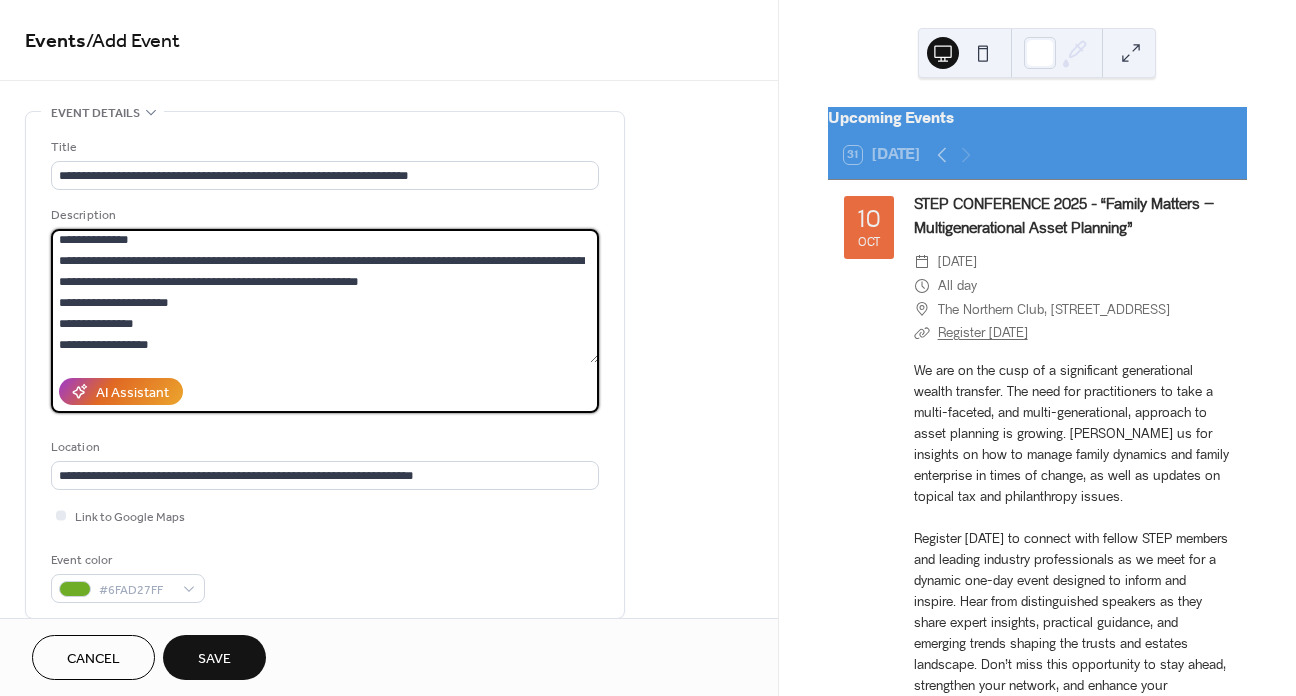 click at bounding box center (325, 296) 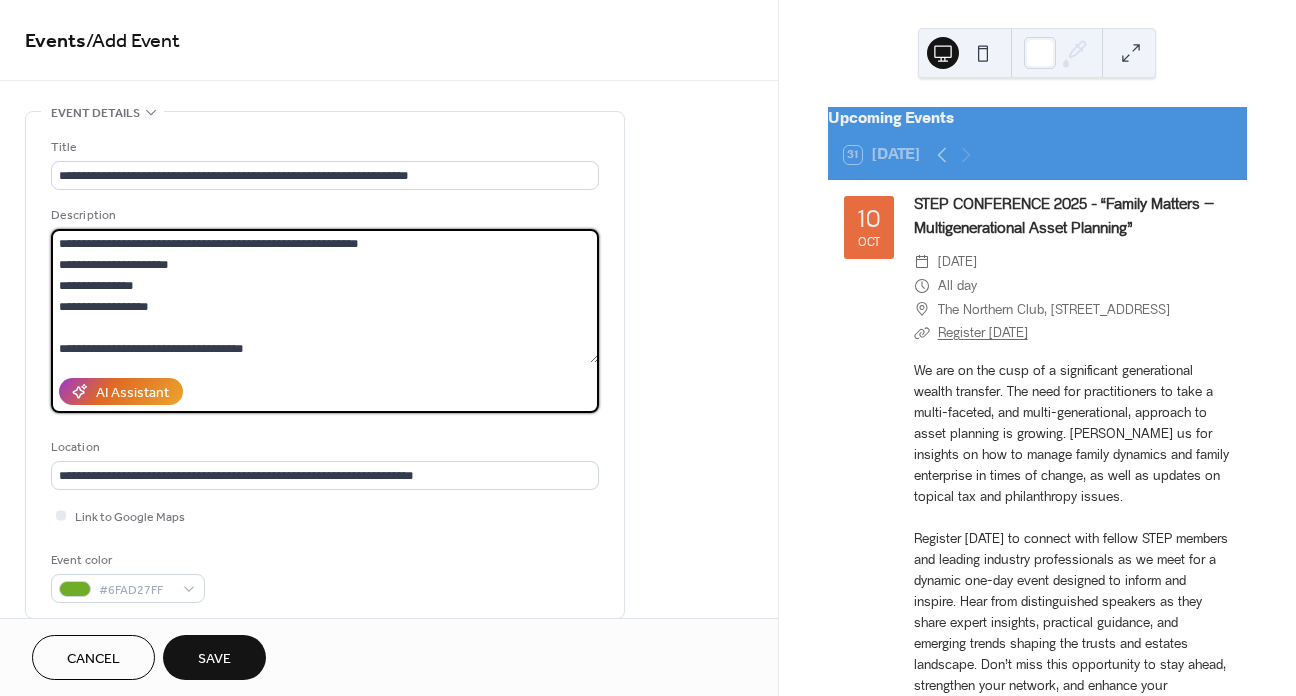 click on "Save" at bounding box center [214, 659] 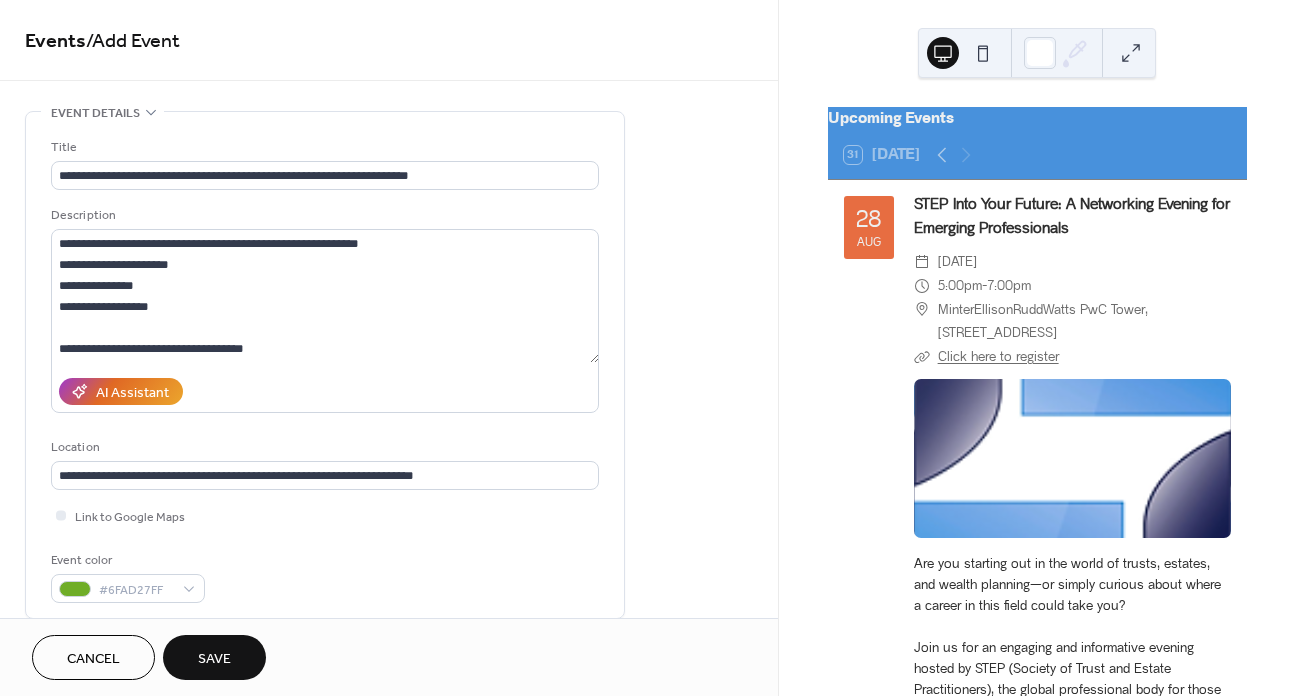 scroll, scrollTop: 0, scrollLeft: 0, axis: both 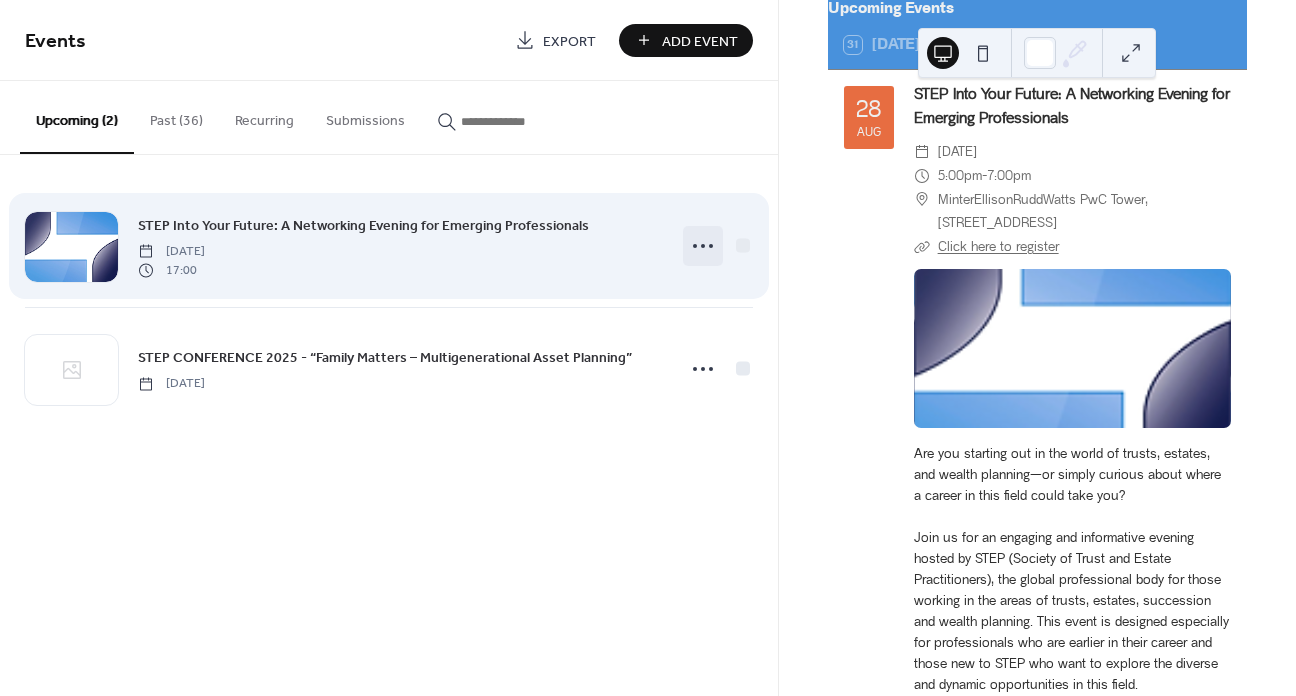 click 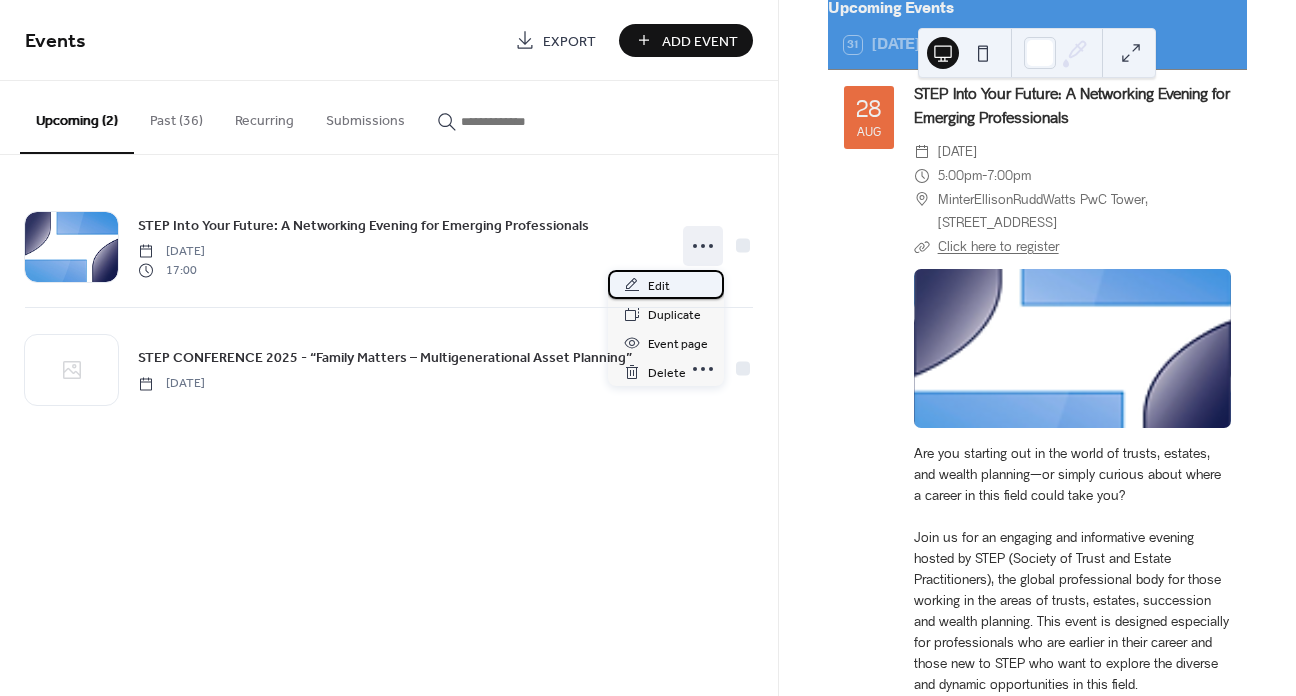 click on "Edit" at bounding box center (659, 286) 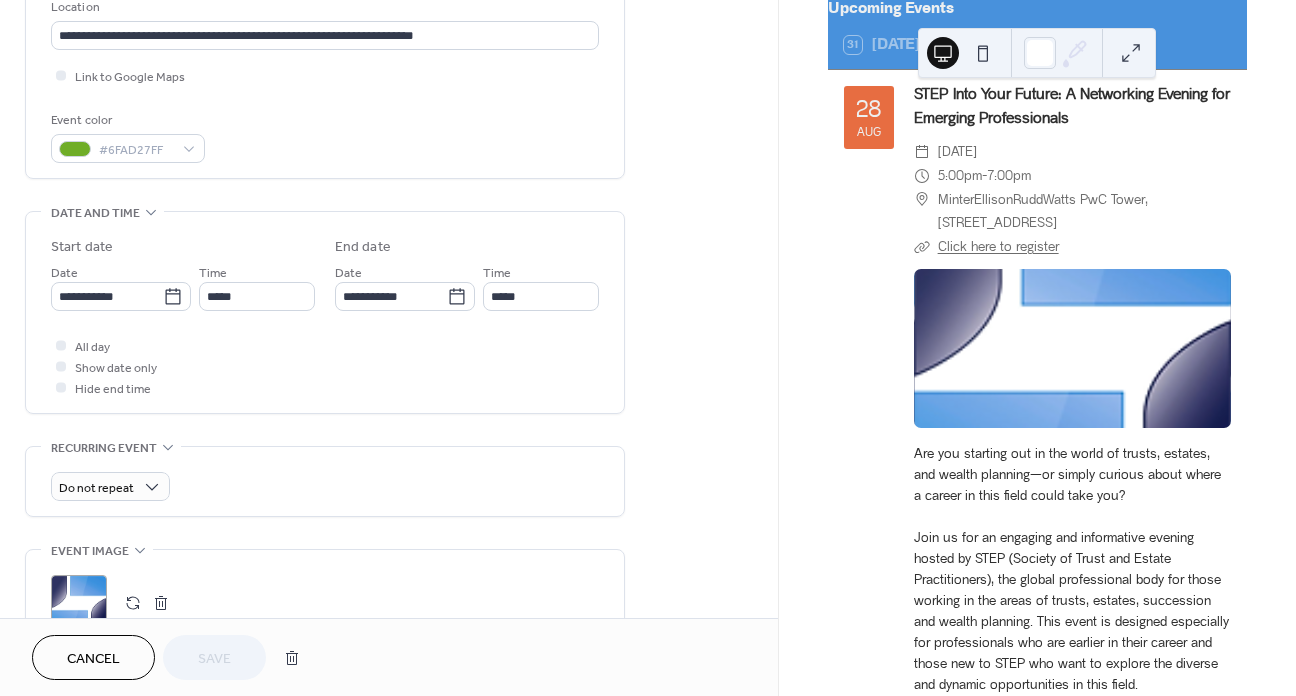 scroll, scrollTop: 527, scrollLeft: 0, axis: vertical 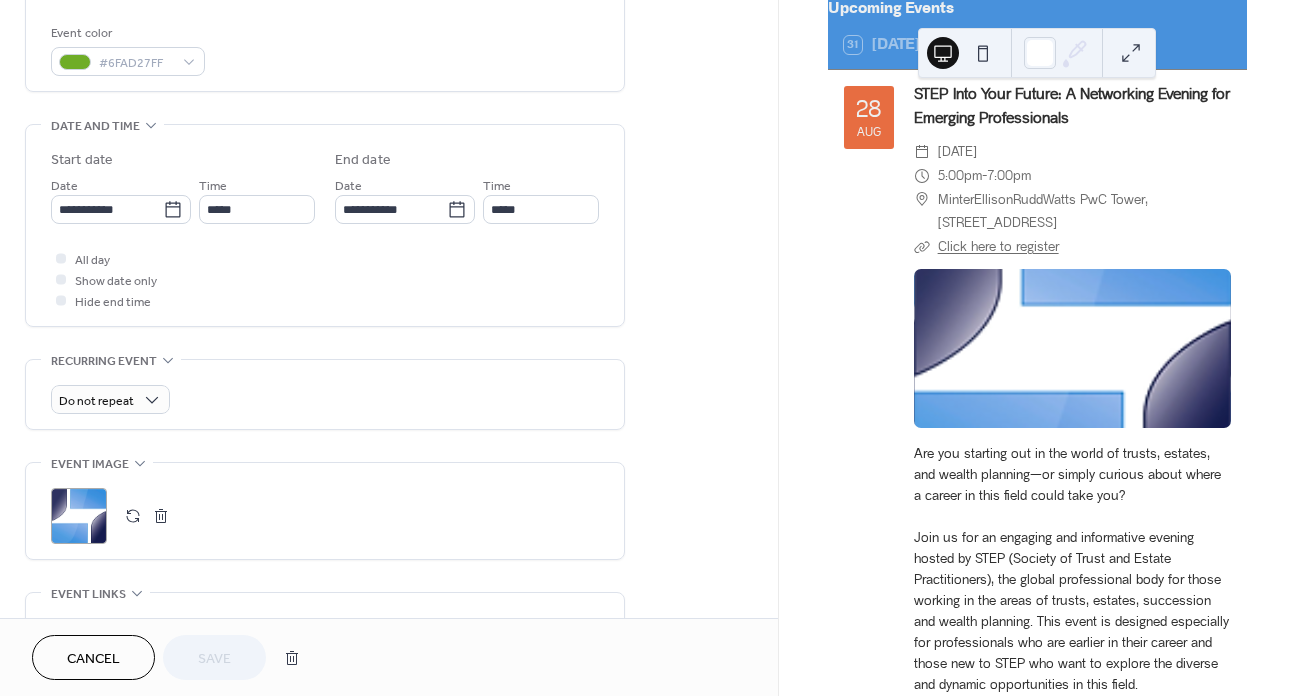 click at bounding box center (161, 516) 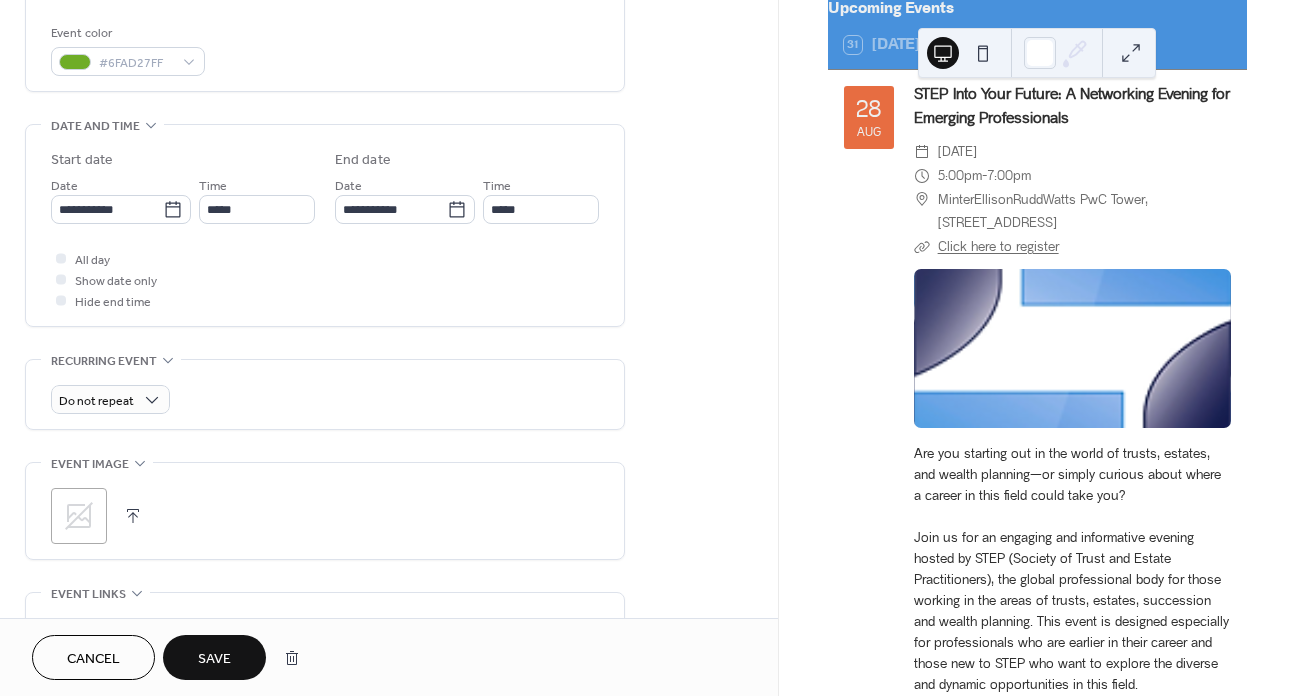 click on "Save" at bounding box center [214, 657] 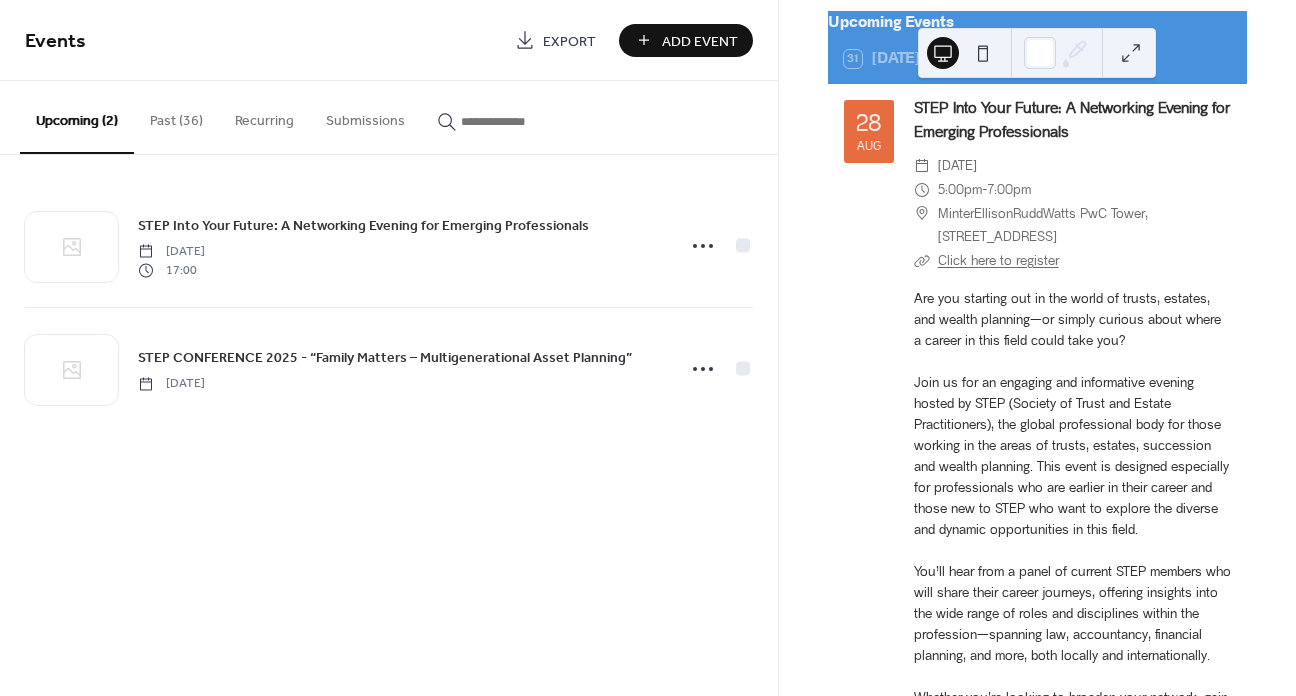 scroll, scrollTop: 0, scrollLeft: 0, axis: both 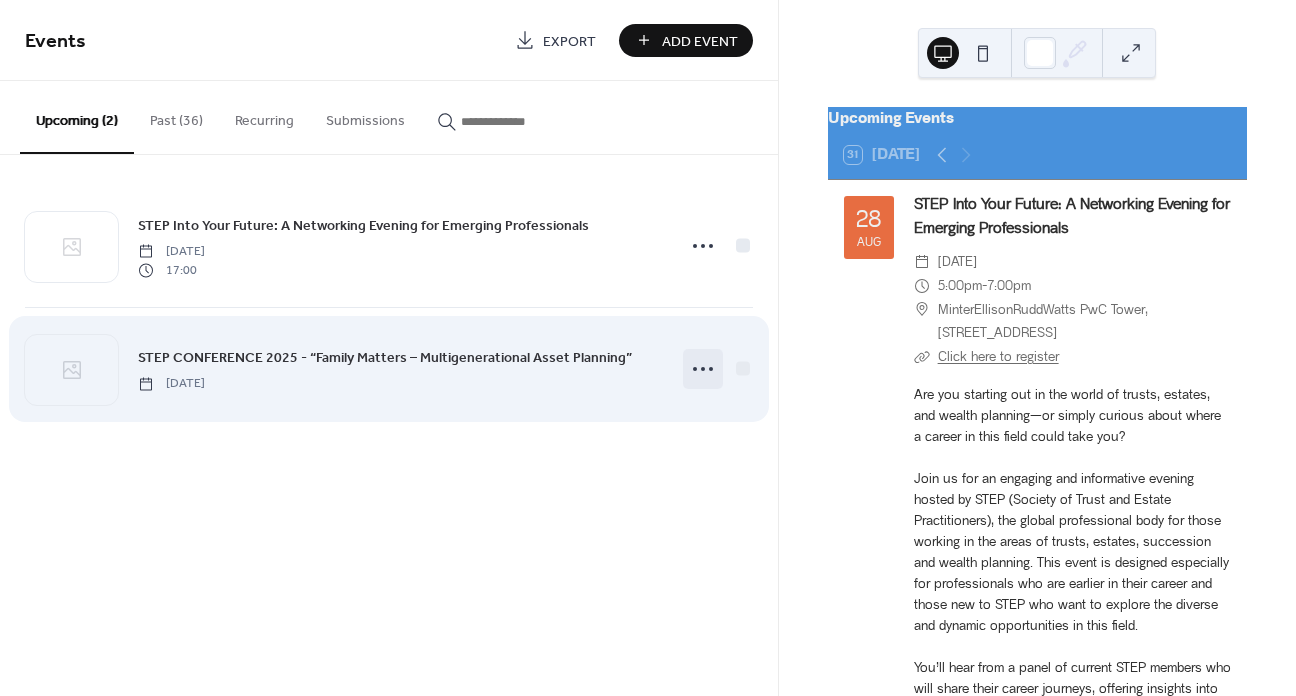 click 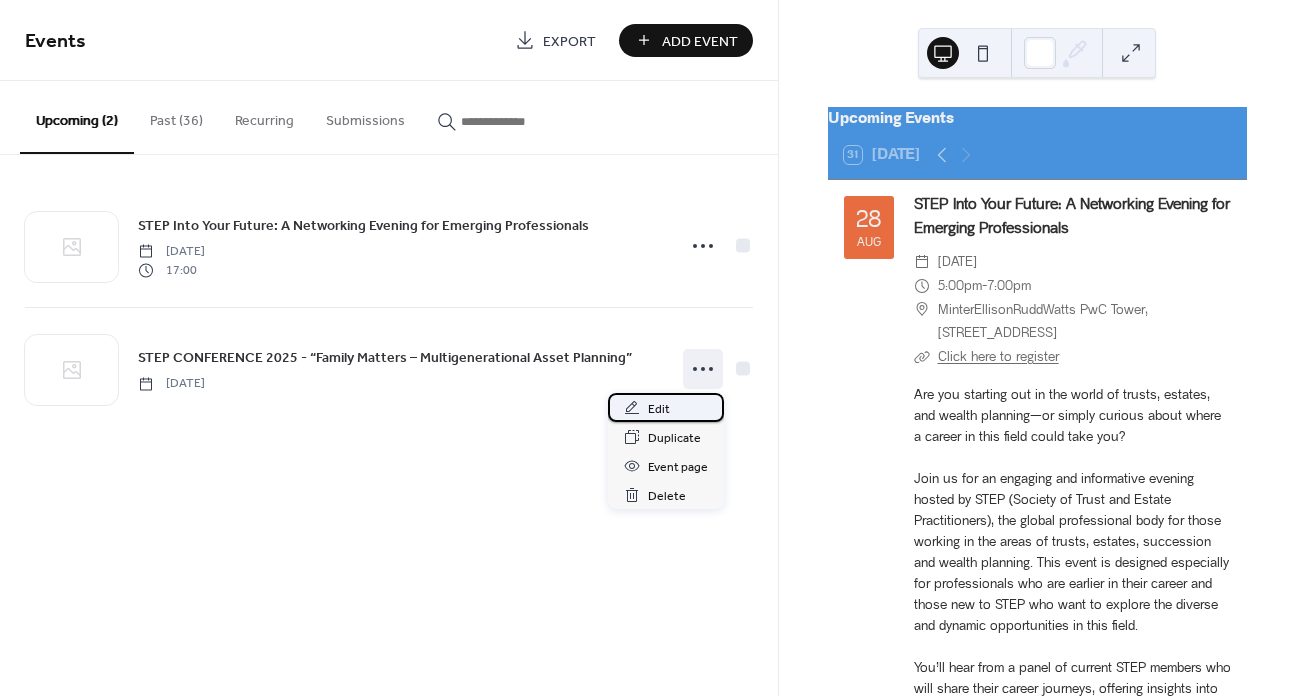 click on "Edit" at bounding box center [659, 409] 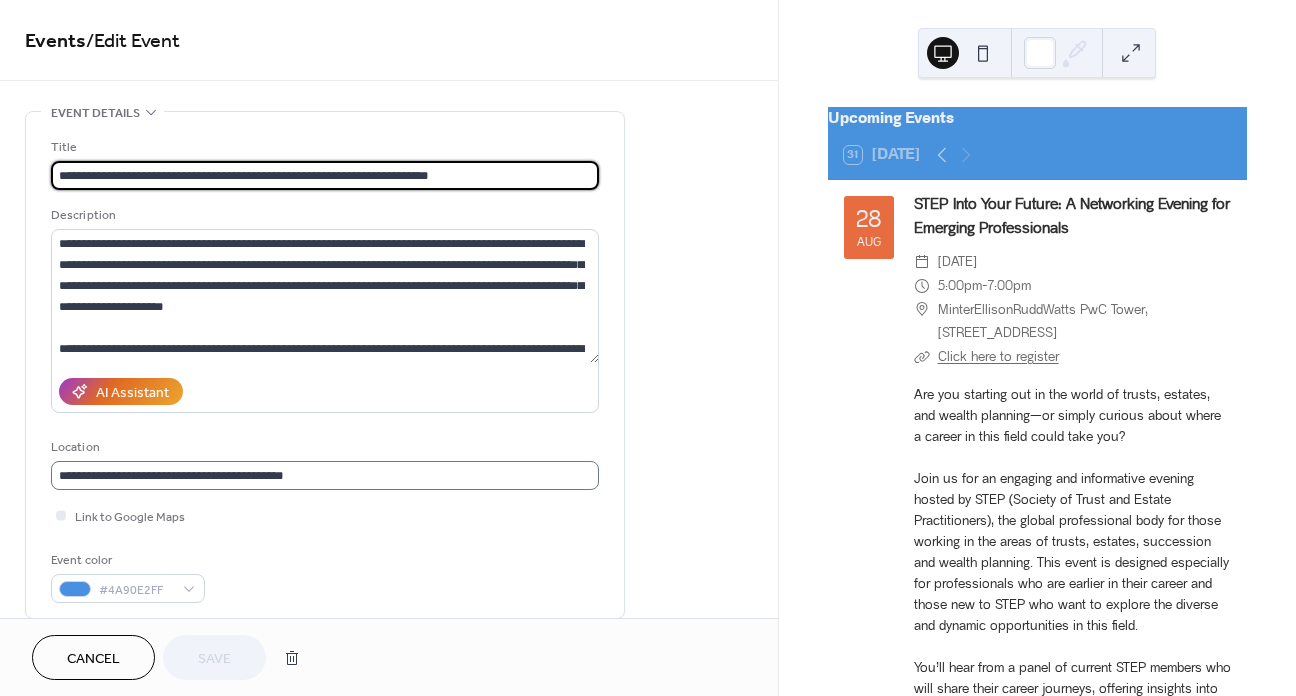 scroll, scrollTop: 1, scrollLeft: 0, axis: vertical 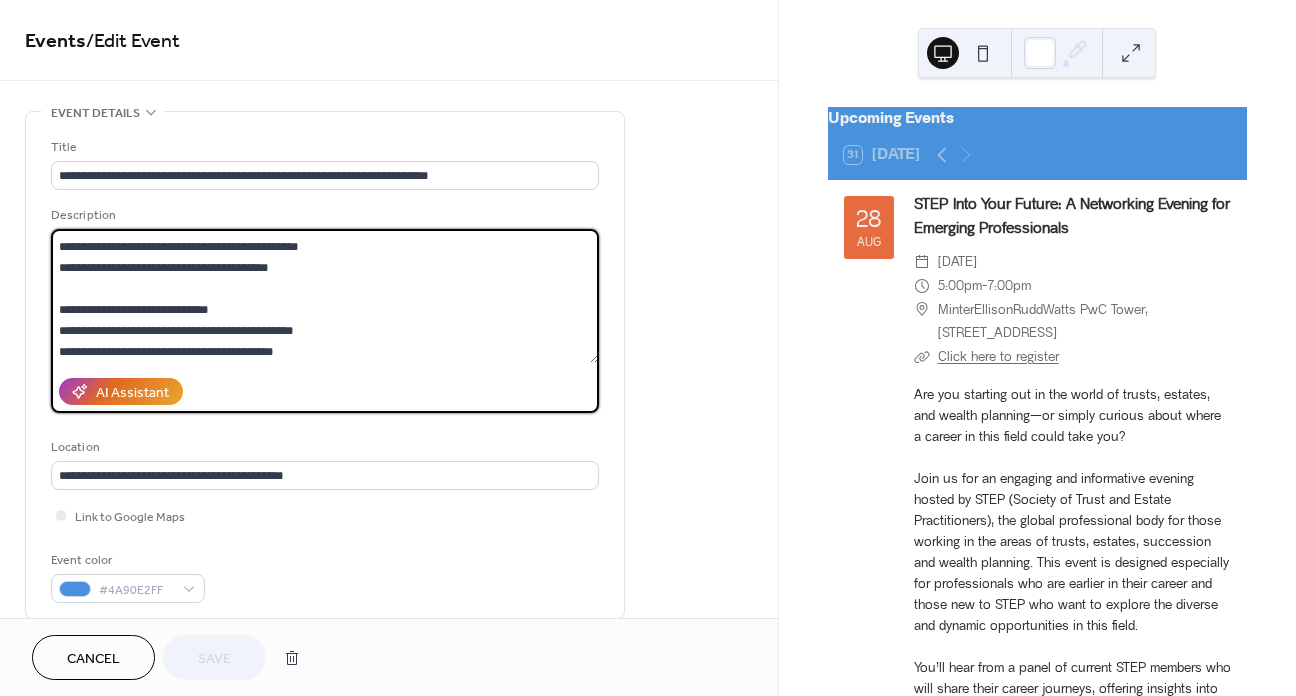 drag, startPoint x: 310, startPoint y: 296, endPoint x: 54, endPoint y: 287, distance: 256.15814 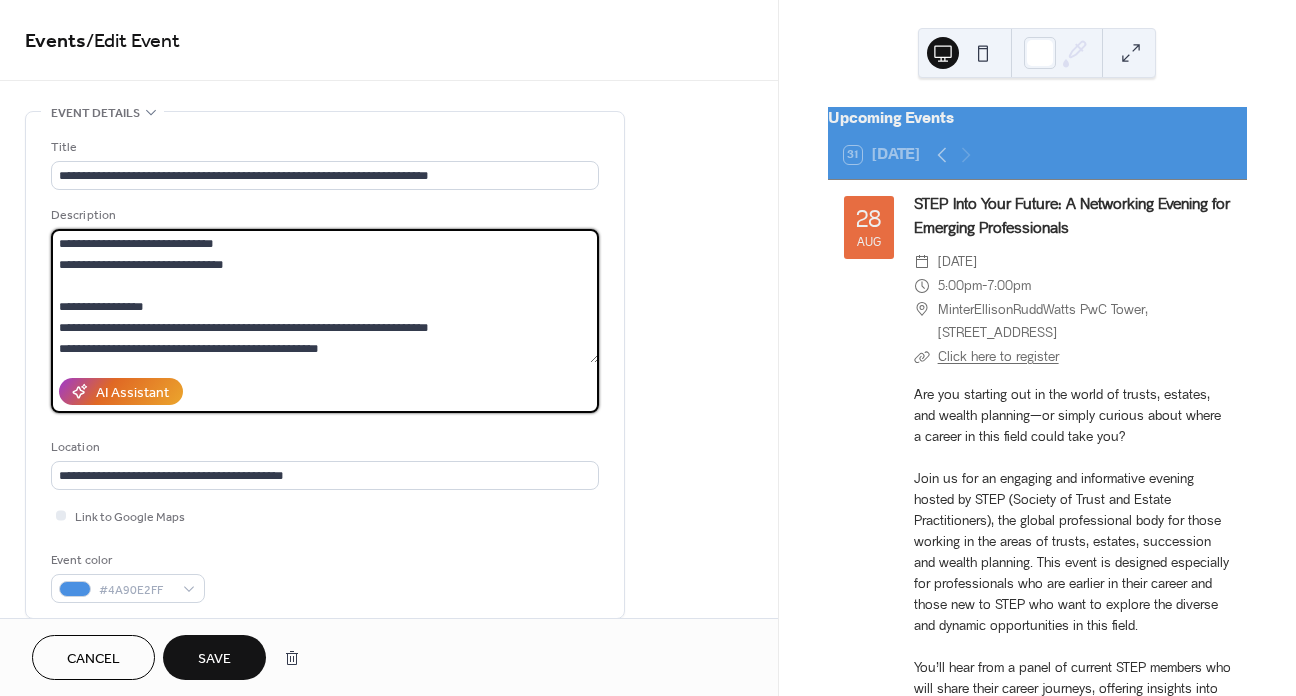 scroll, scrollTop: 630, scrollLeft: 0, axis: vertical 